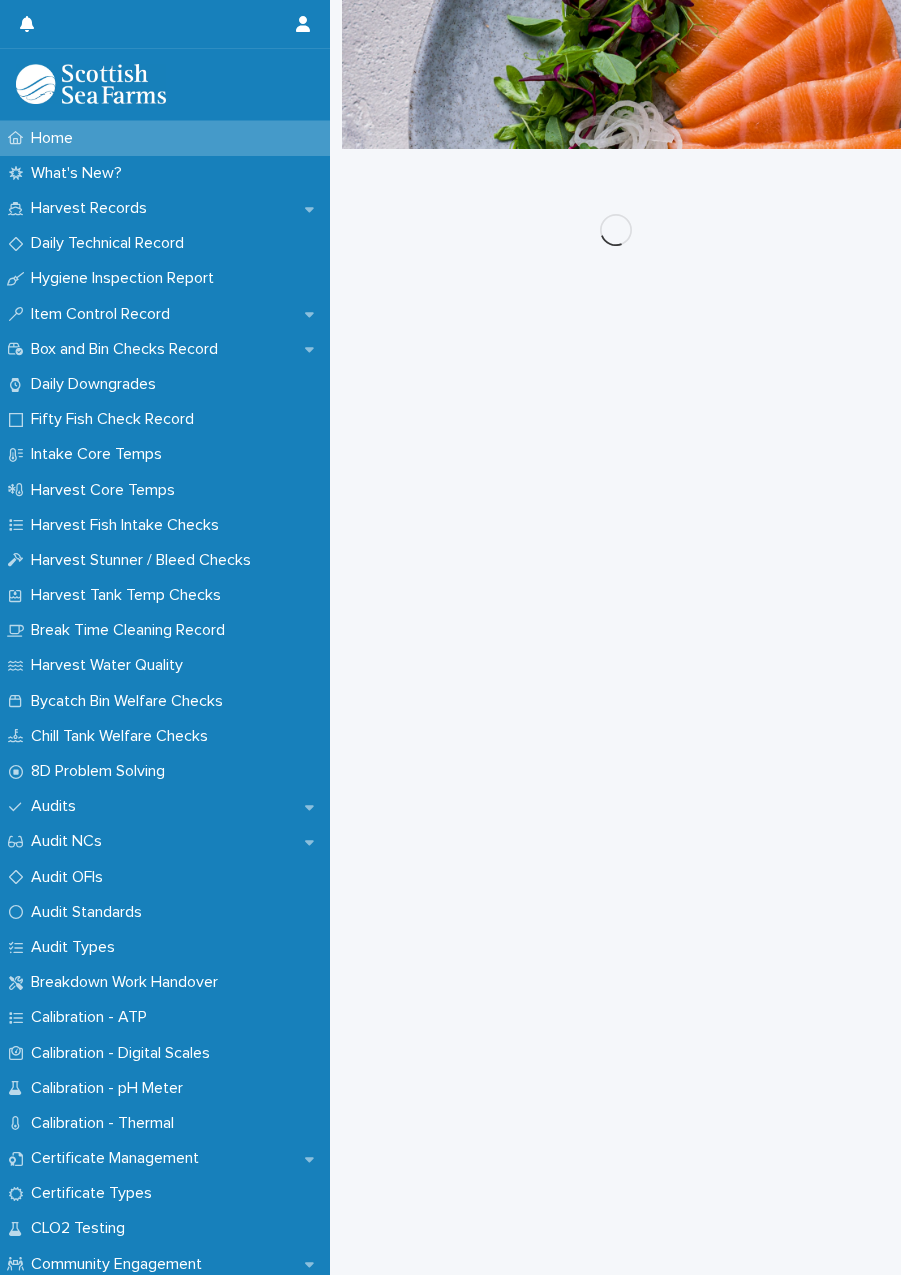 scroll, scrollTop: 0, scrollLeft: 0, axis: both 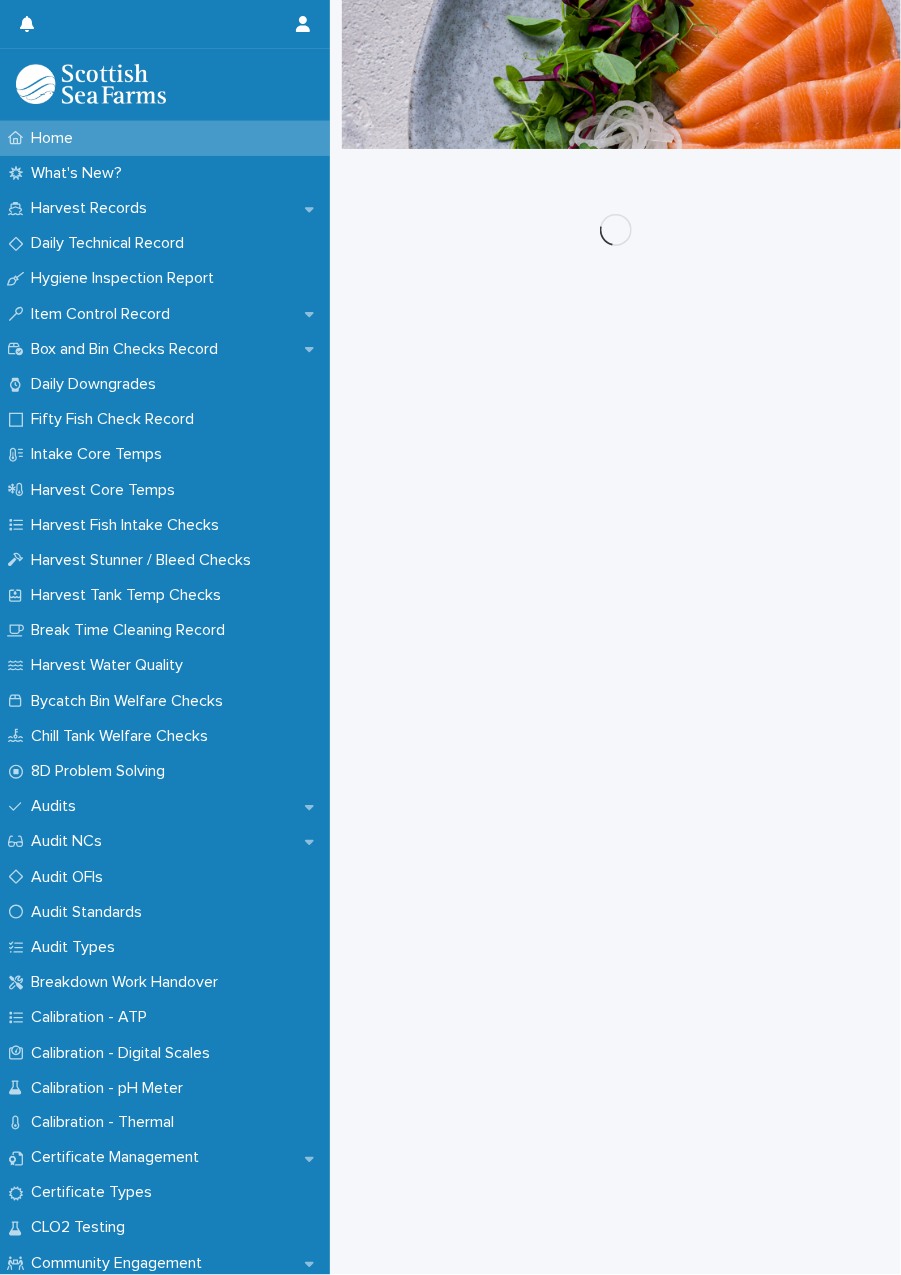click on "Harvest Records" at bounding box center (93, 208) 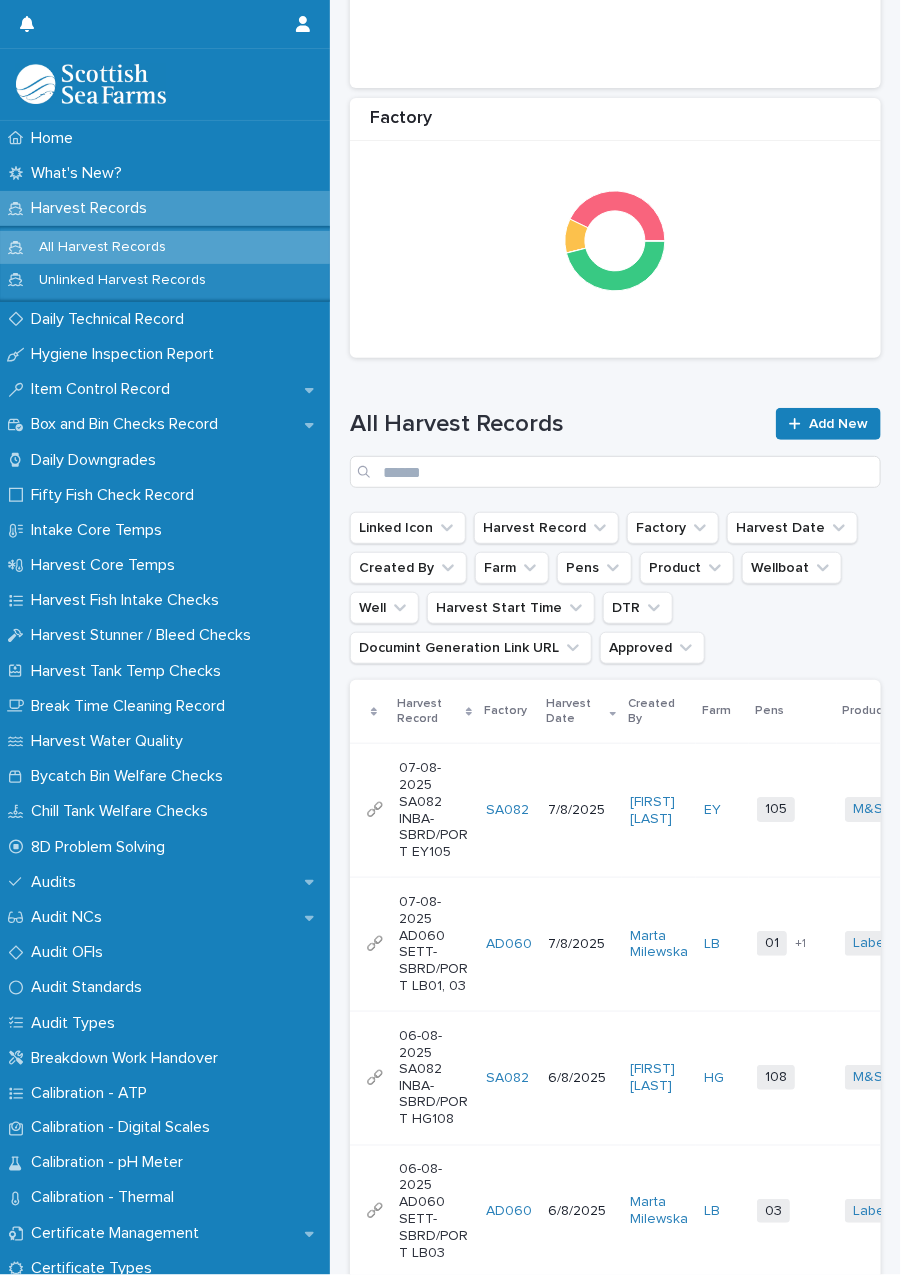 scroll, scrollTop: 898, scrollLeft: 0, axis: vertical 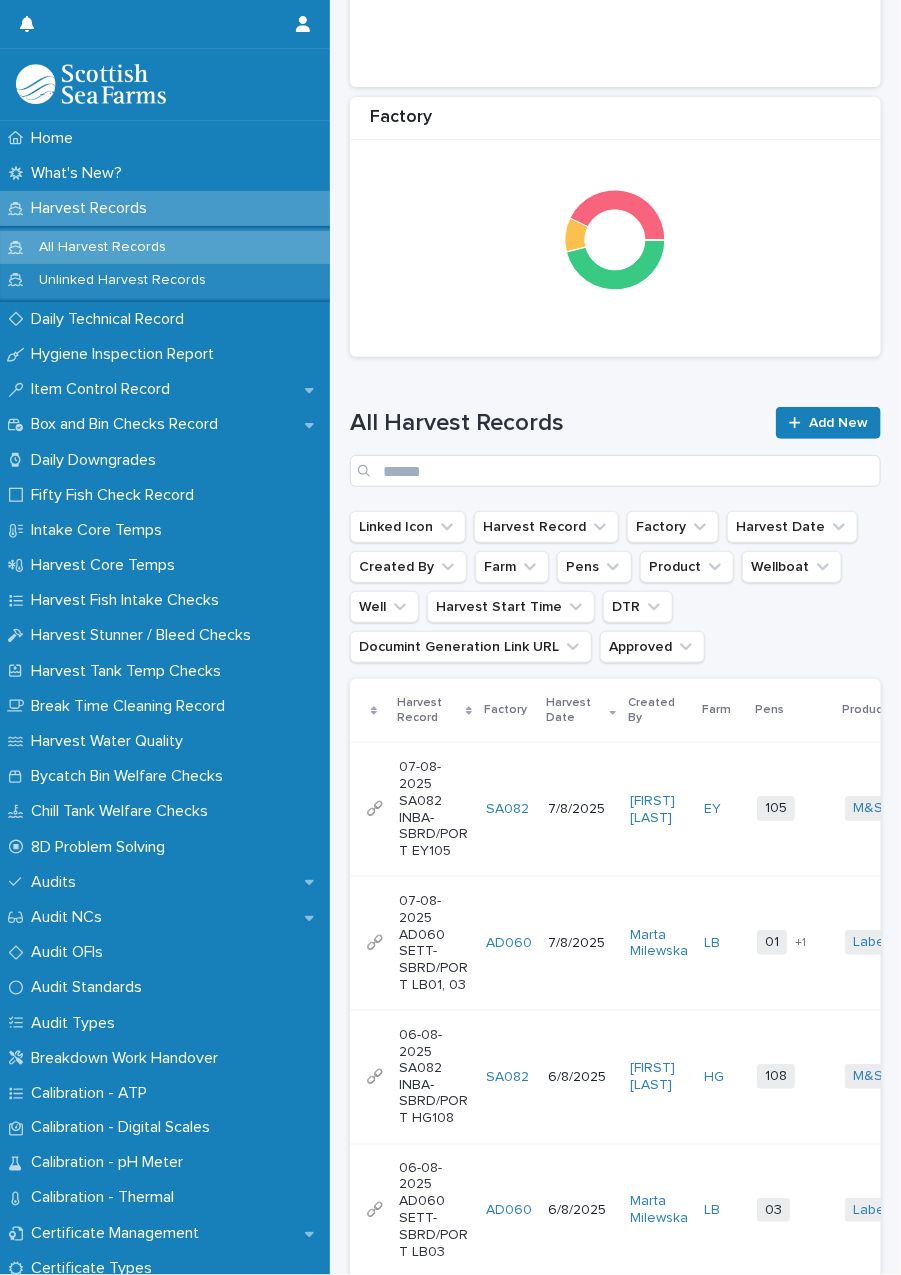 click on "7/8/2025" at bounding box center [581, 943] 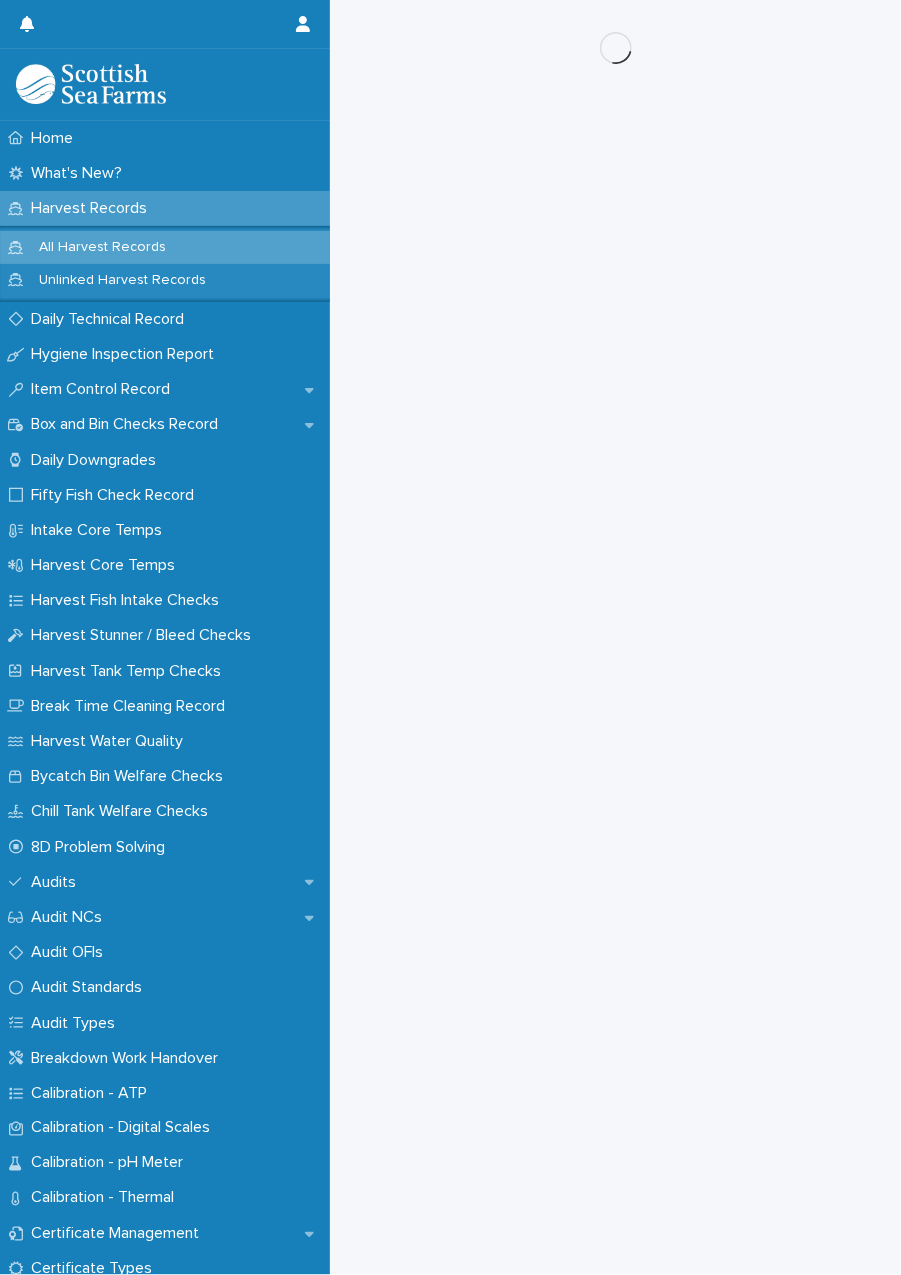 scroll, scrollTop: 0, scrollLeft: 0, axis: both 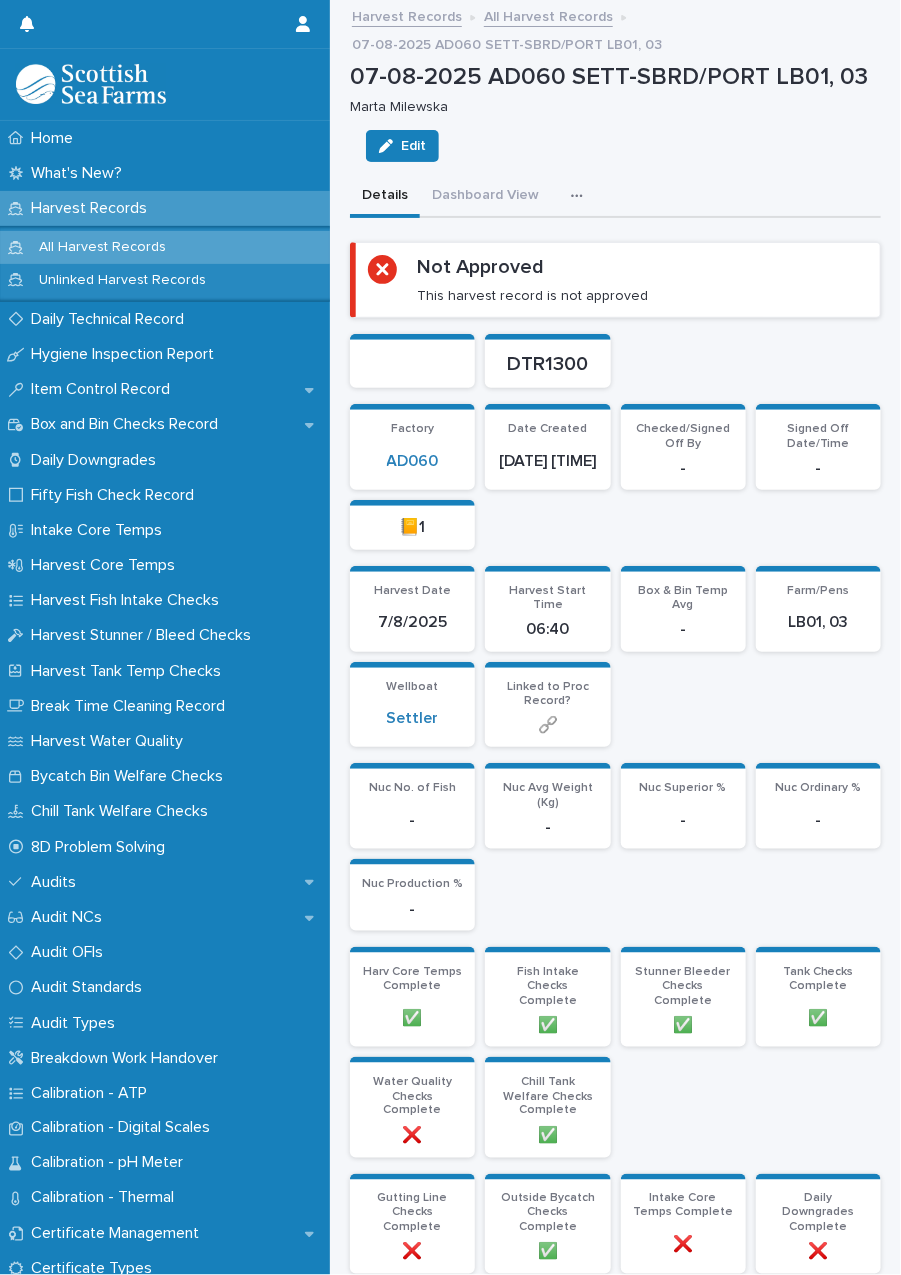 click at bounding box center (581, 196) 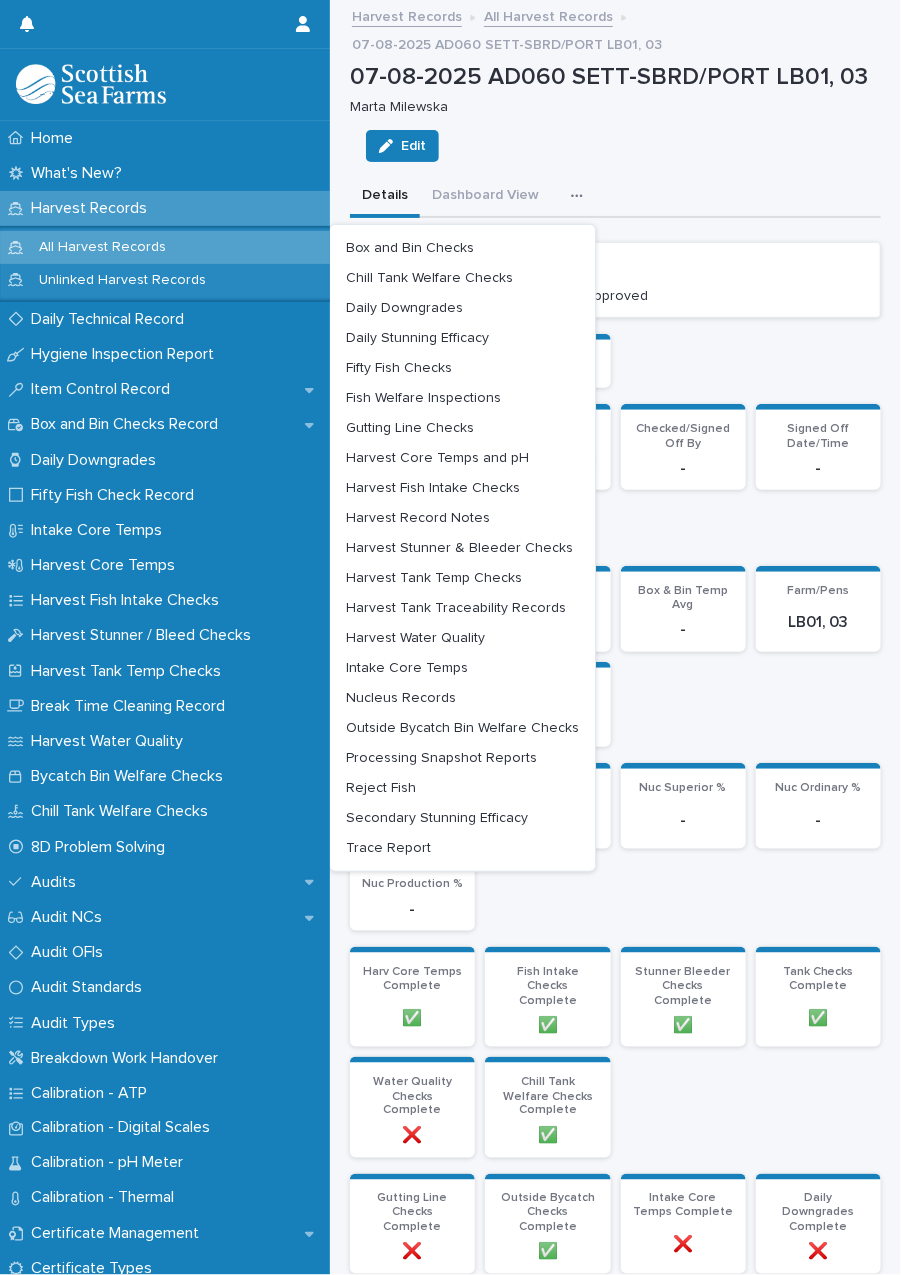 click on "Fifty Fish Checks" at bounding box center [399, 368] 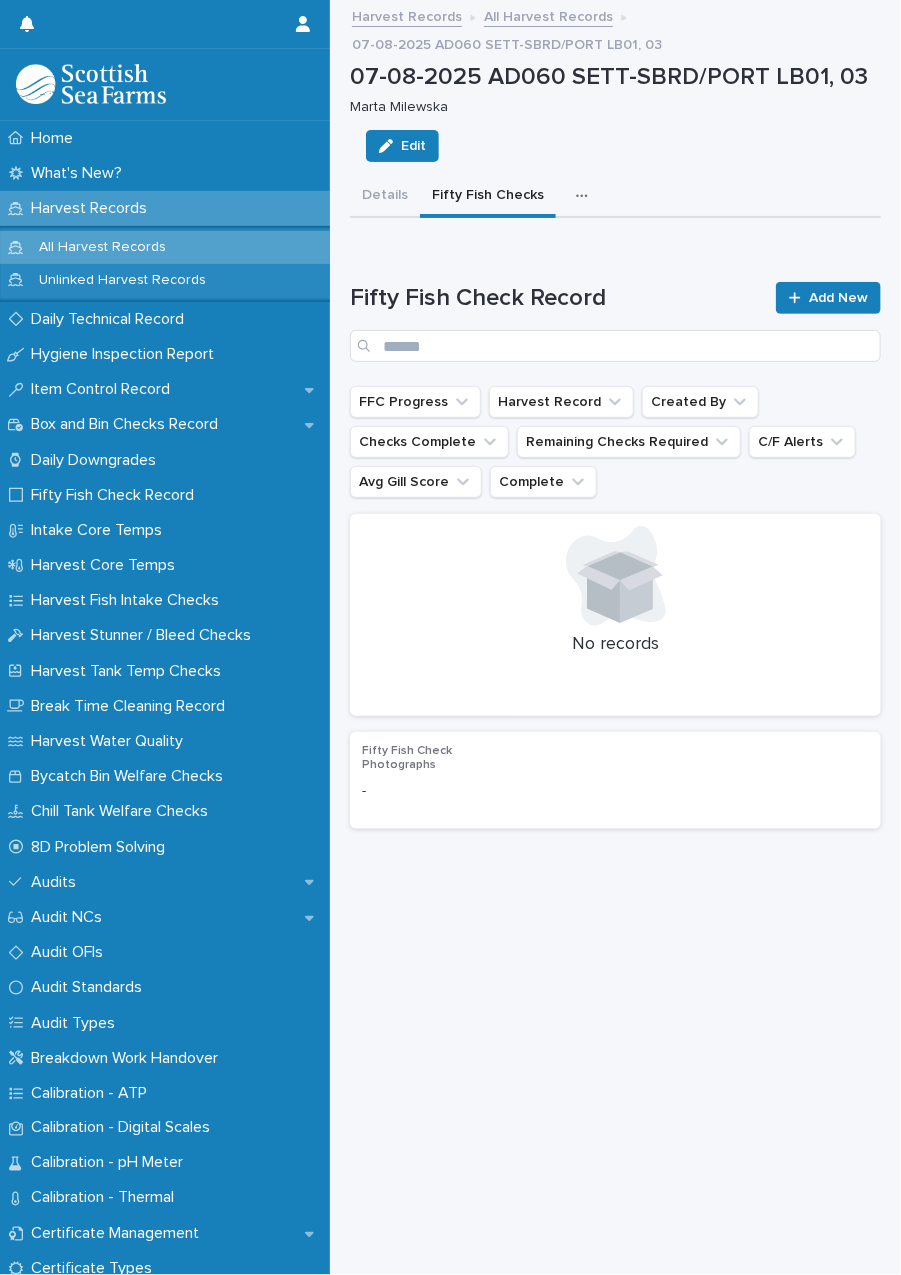 click on "Add New" at bounding box center [828, 298] 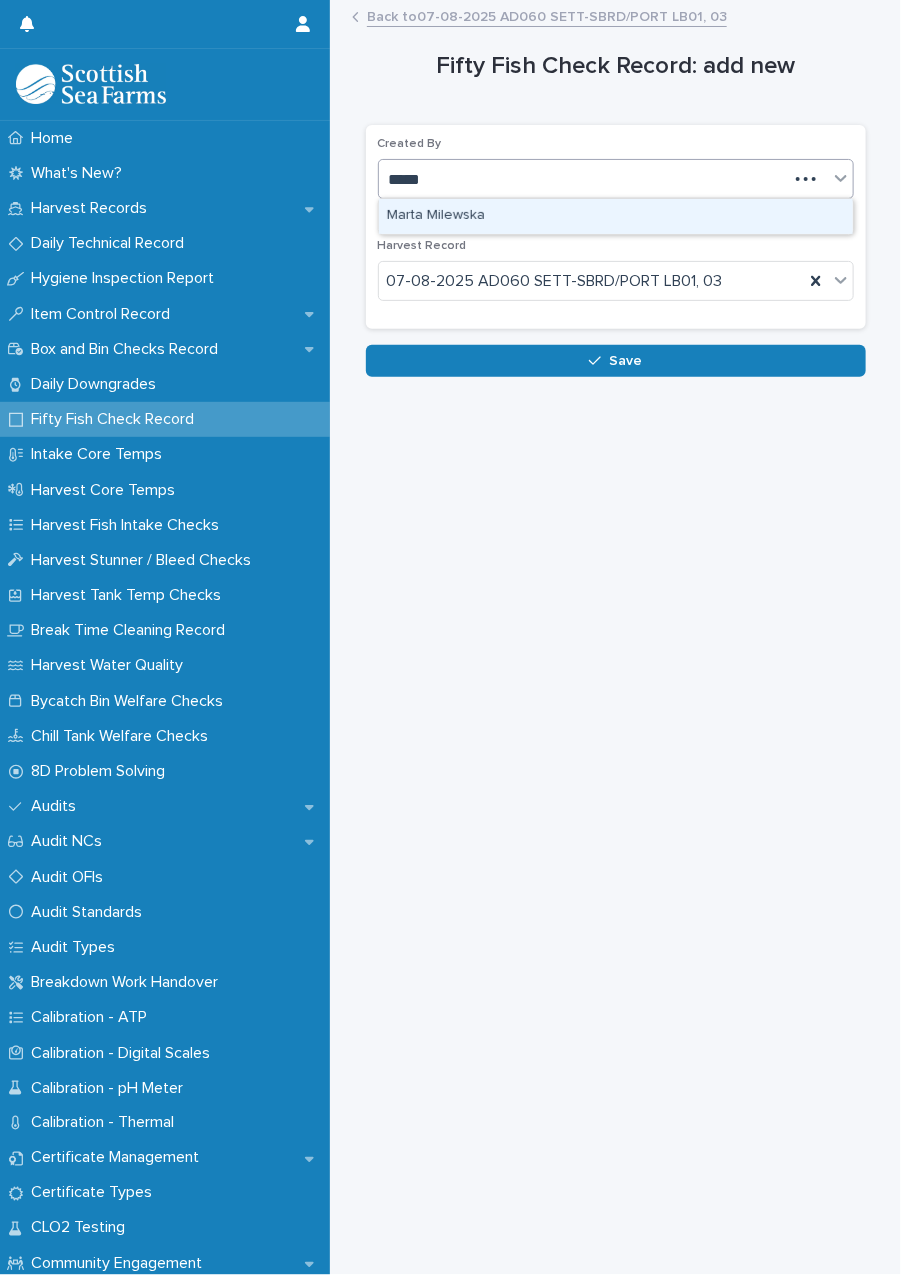 click on "Marta Milewska" at bounding box center [616, 216] 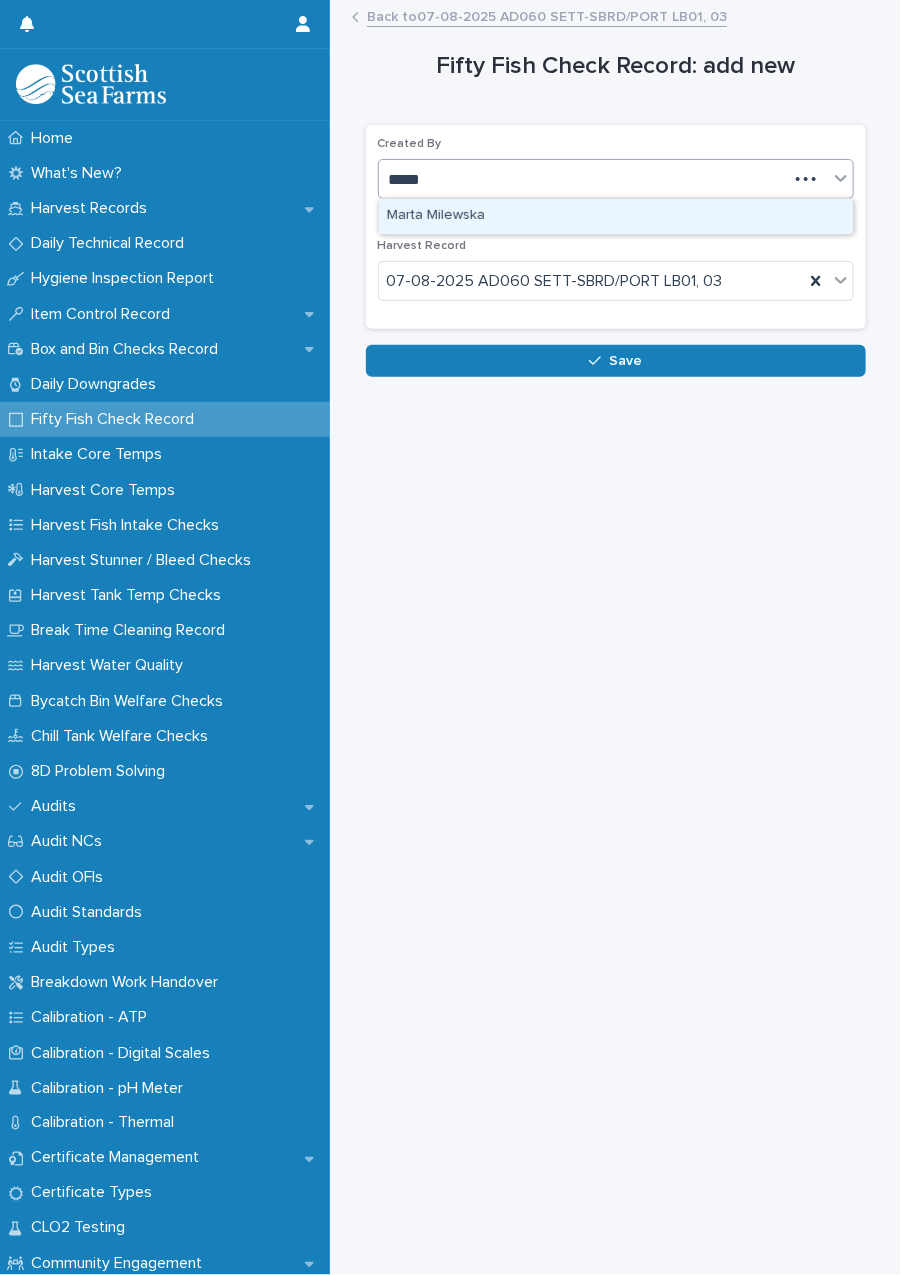 type on "*****" 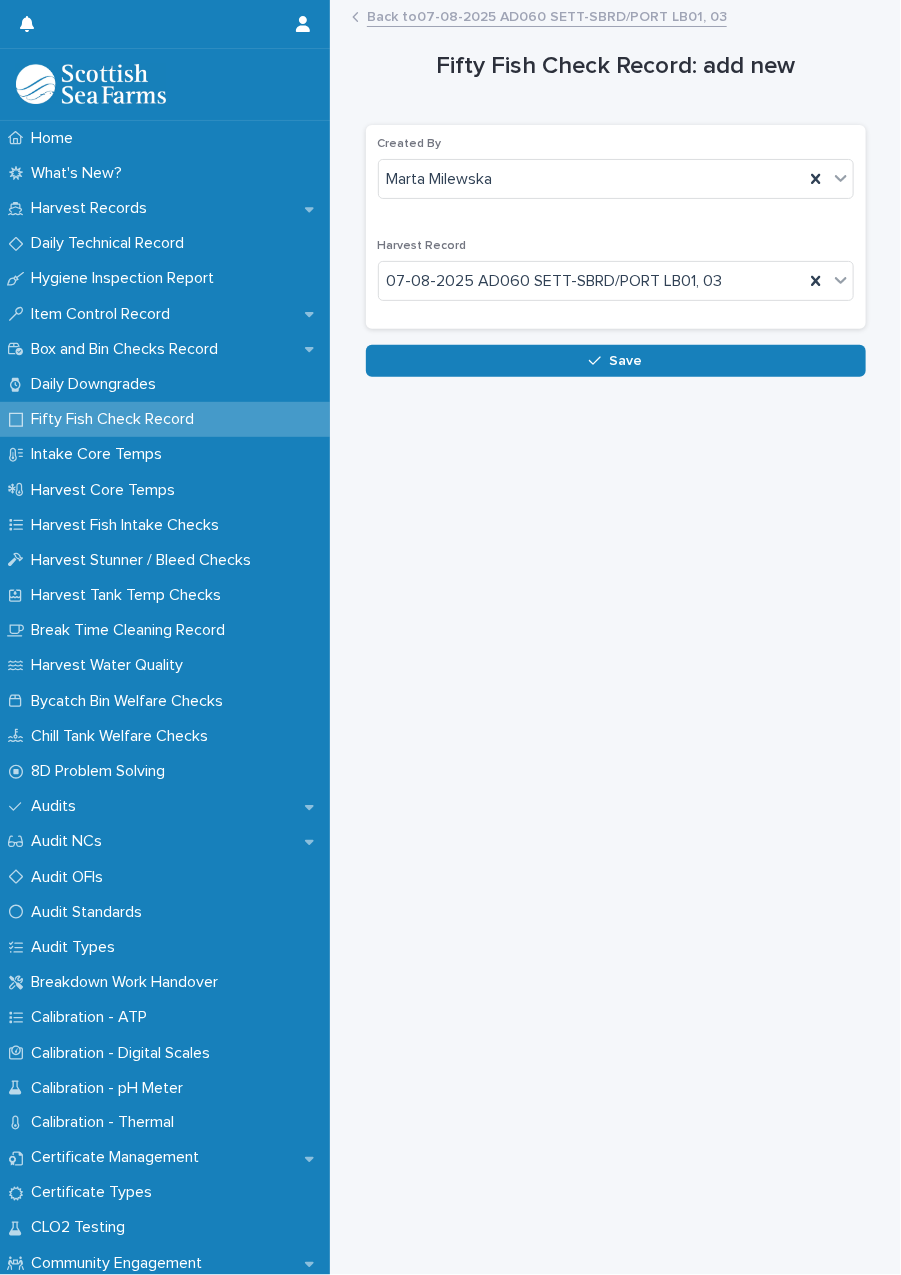 click on "Save" at bounding box center (616, 361) 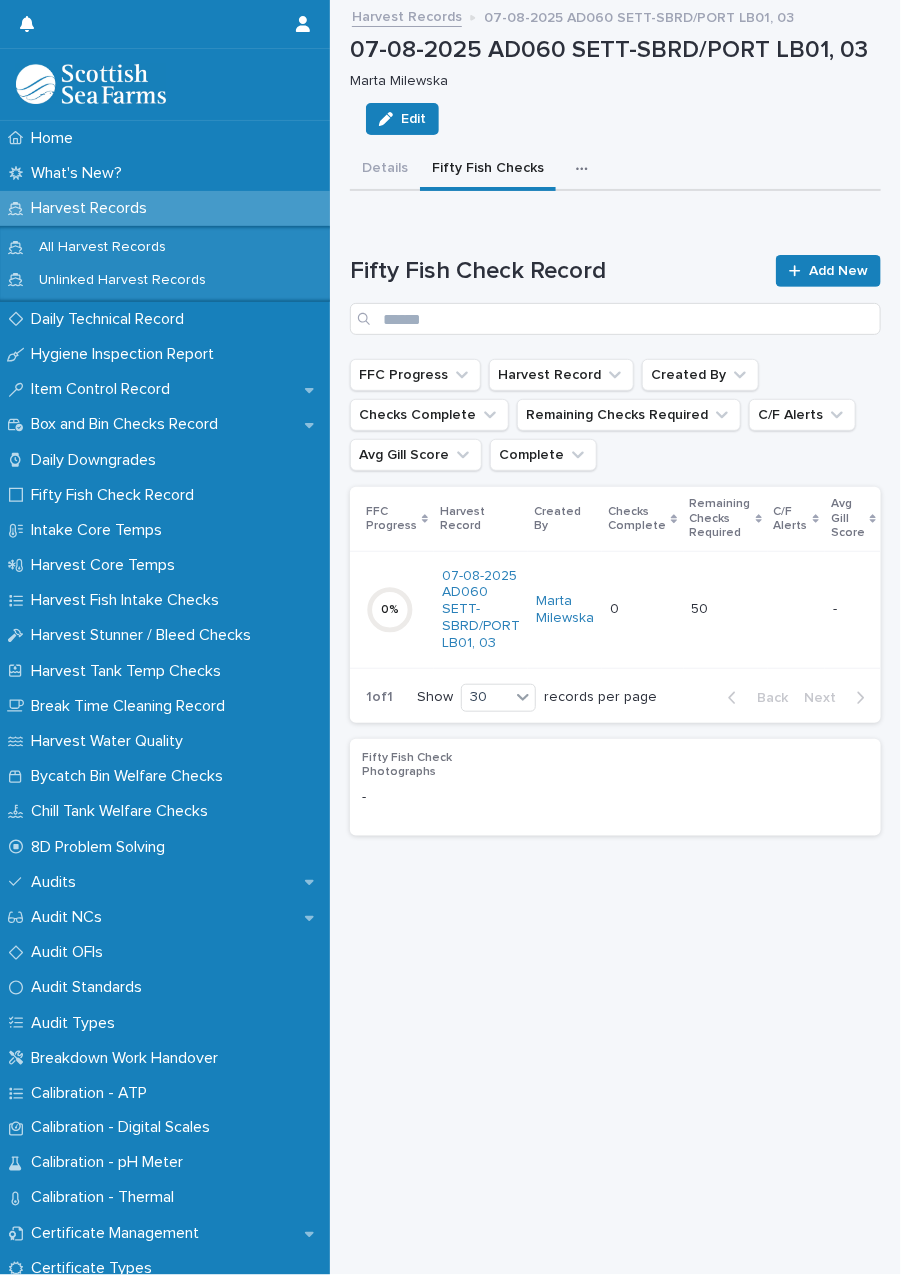 click on "0 0" at bounding box center [642, 609] 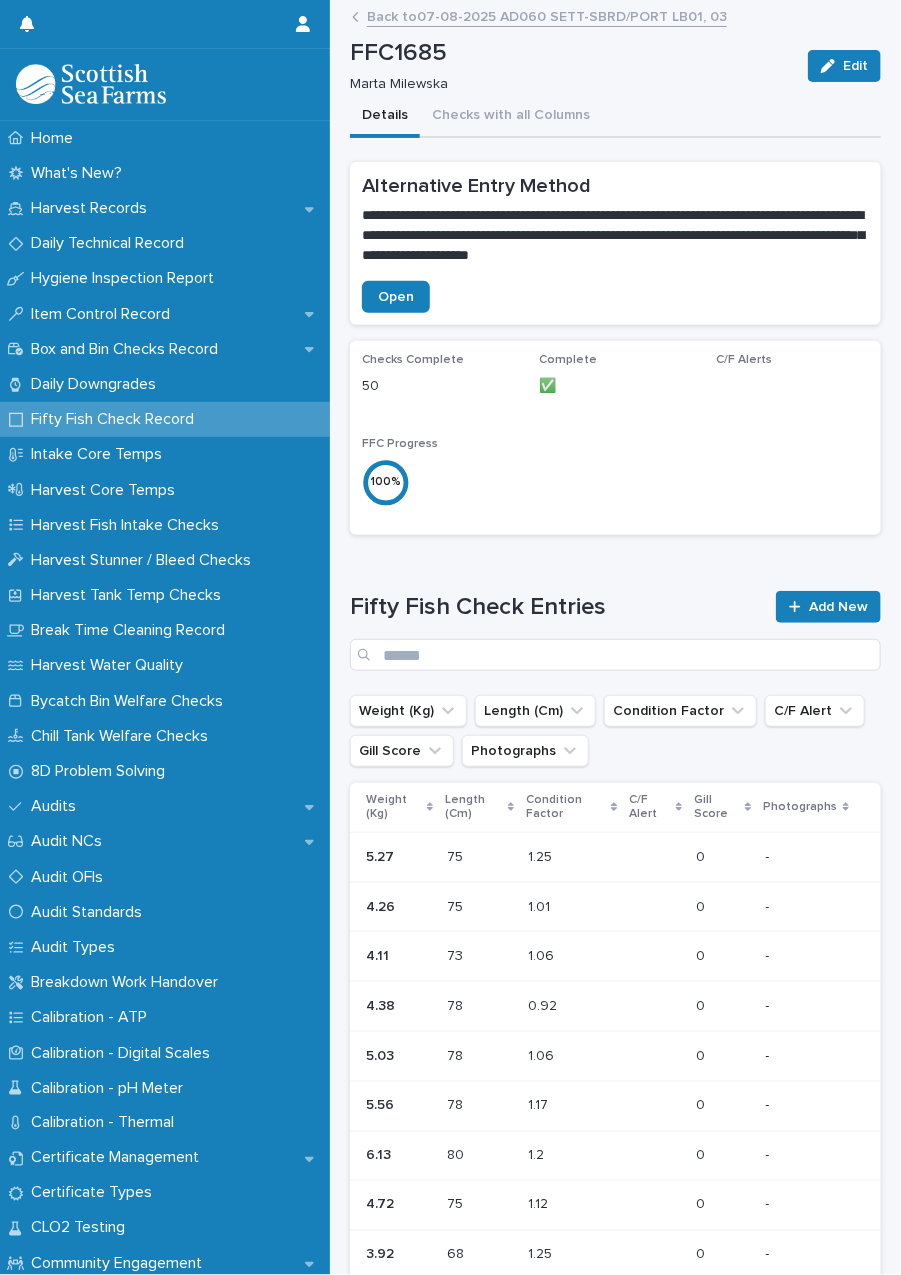 click on "Back to  07-08-2025 AD060 SETT-SBRD/PORT LB01, 03" at bounding box center (547, 15) 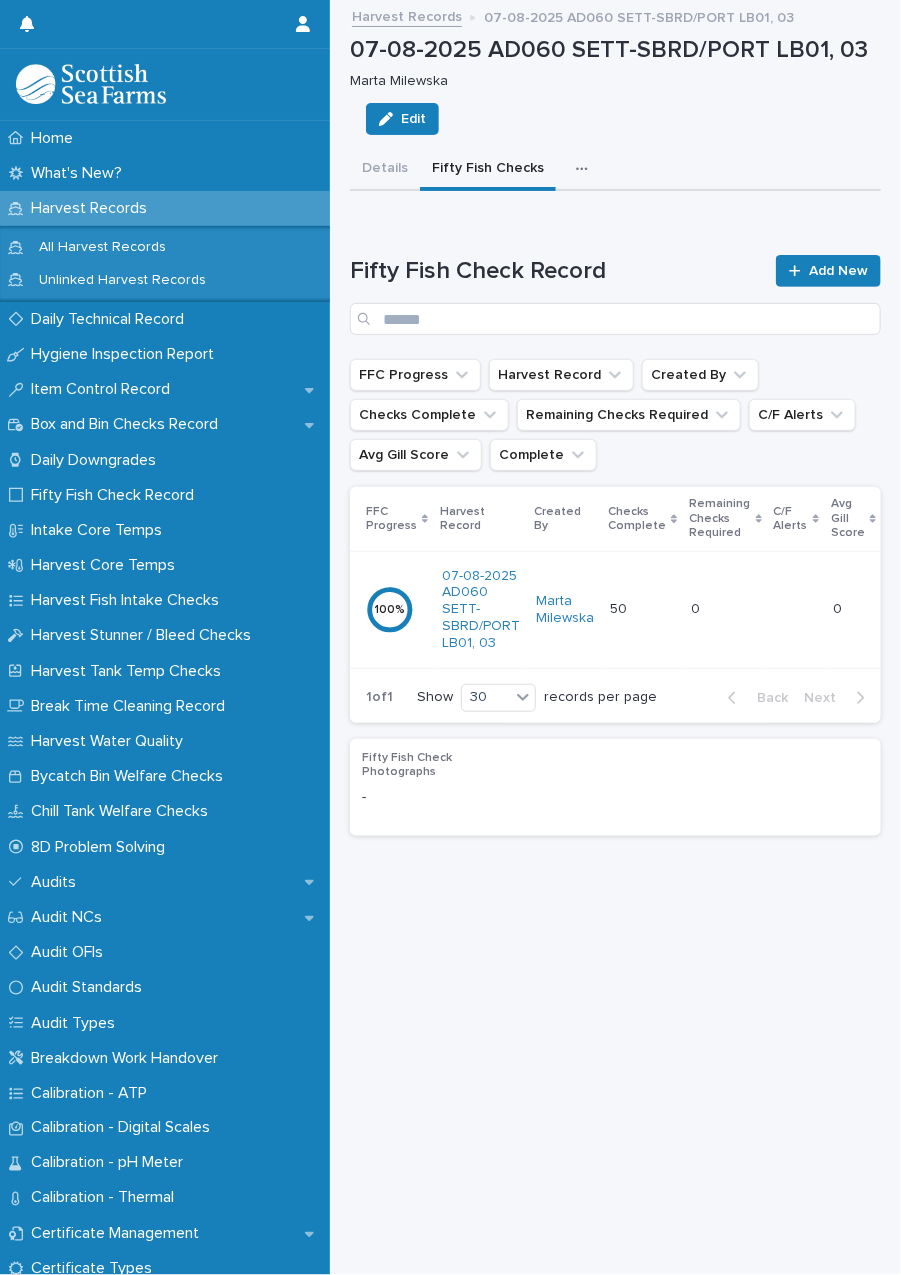 click at bounding box center (586, 169) 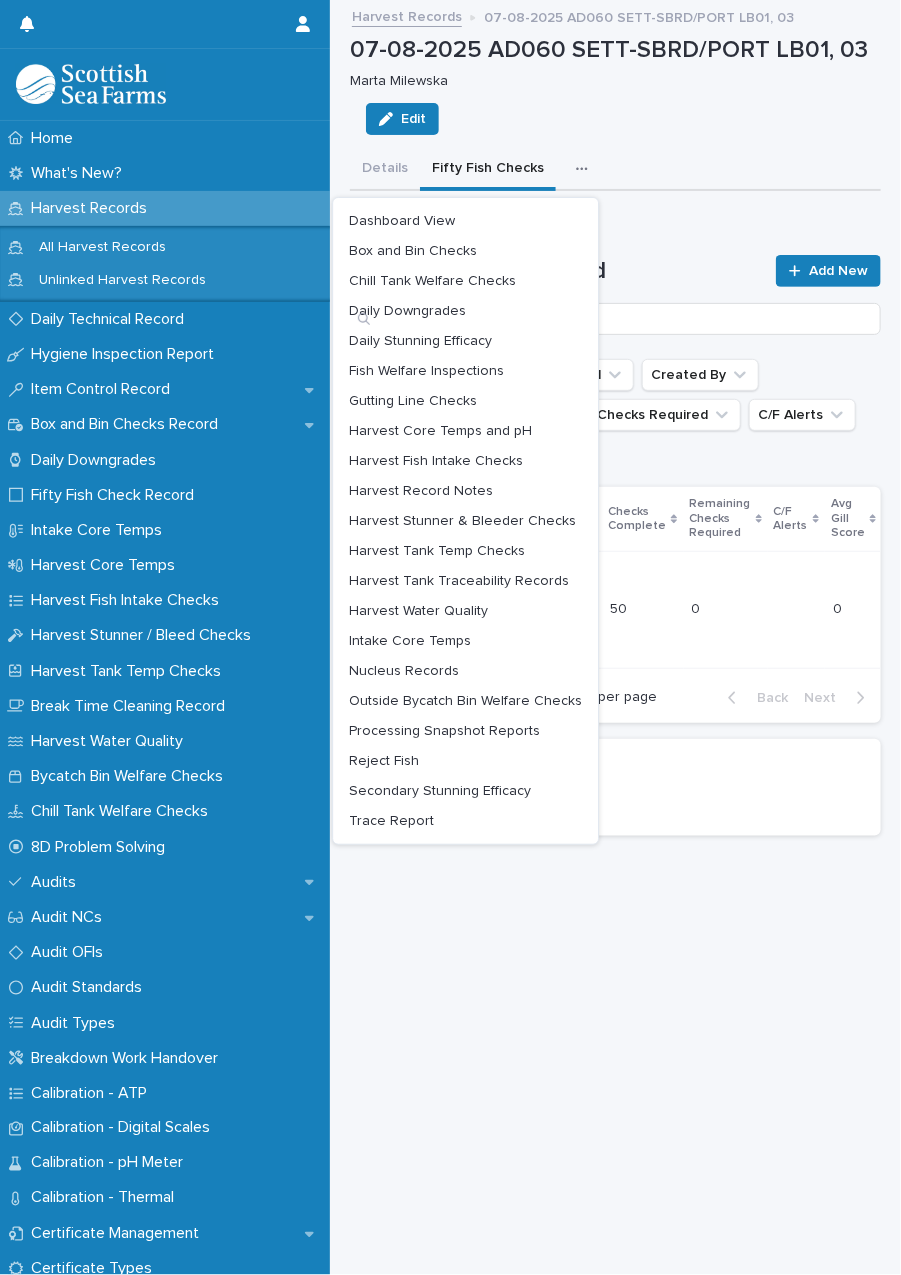 click on "Gutting Line Checks" at bounding box center (413, 401) 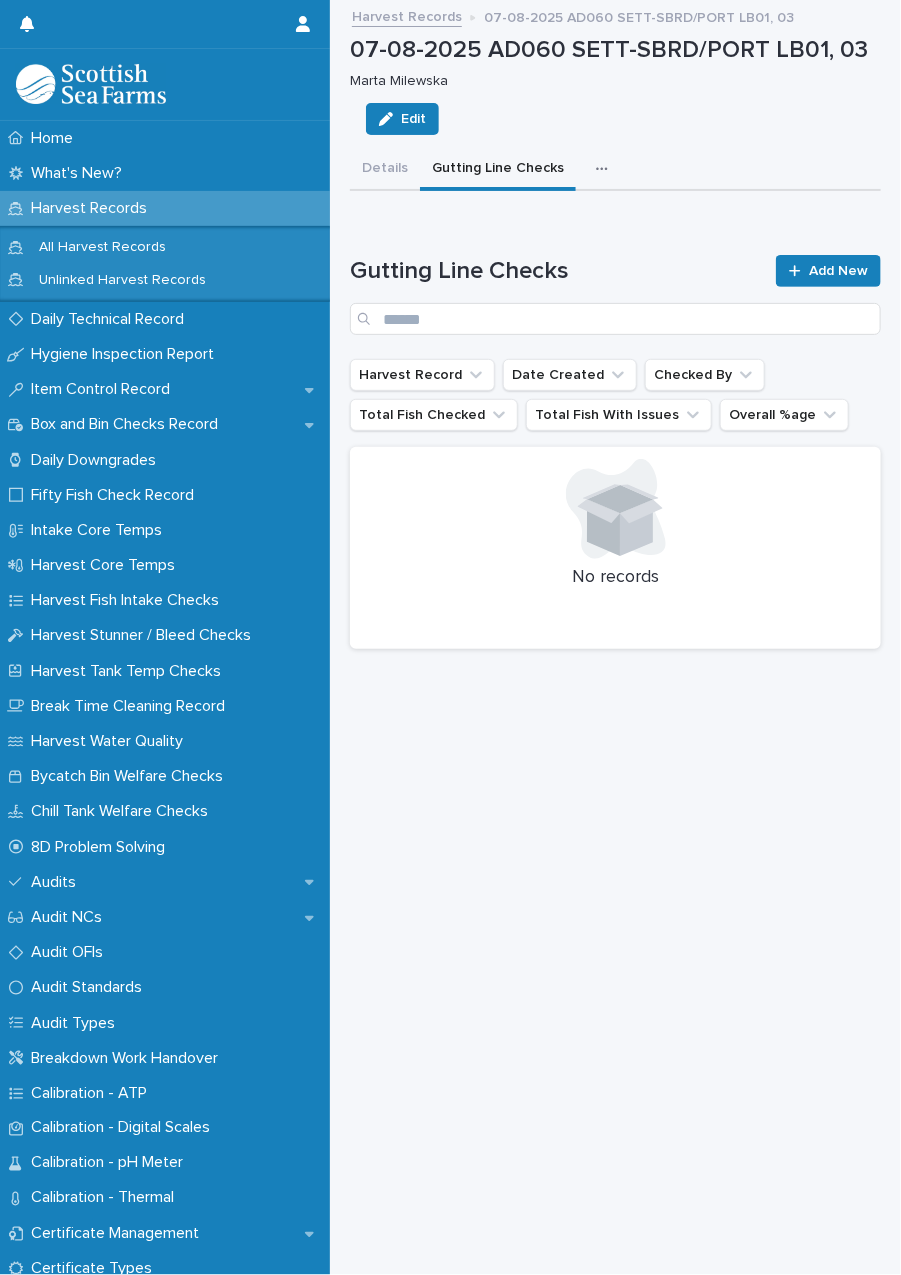 click on "Add New" at bounding box center (828, 271) 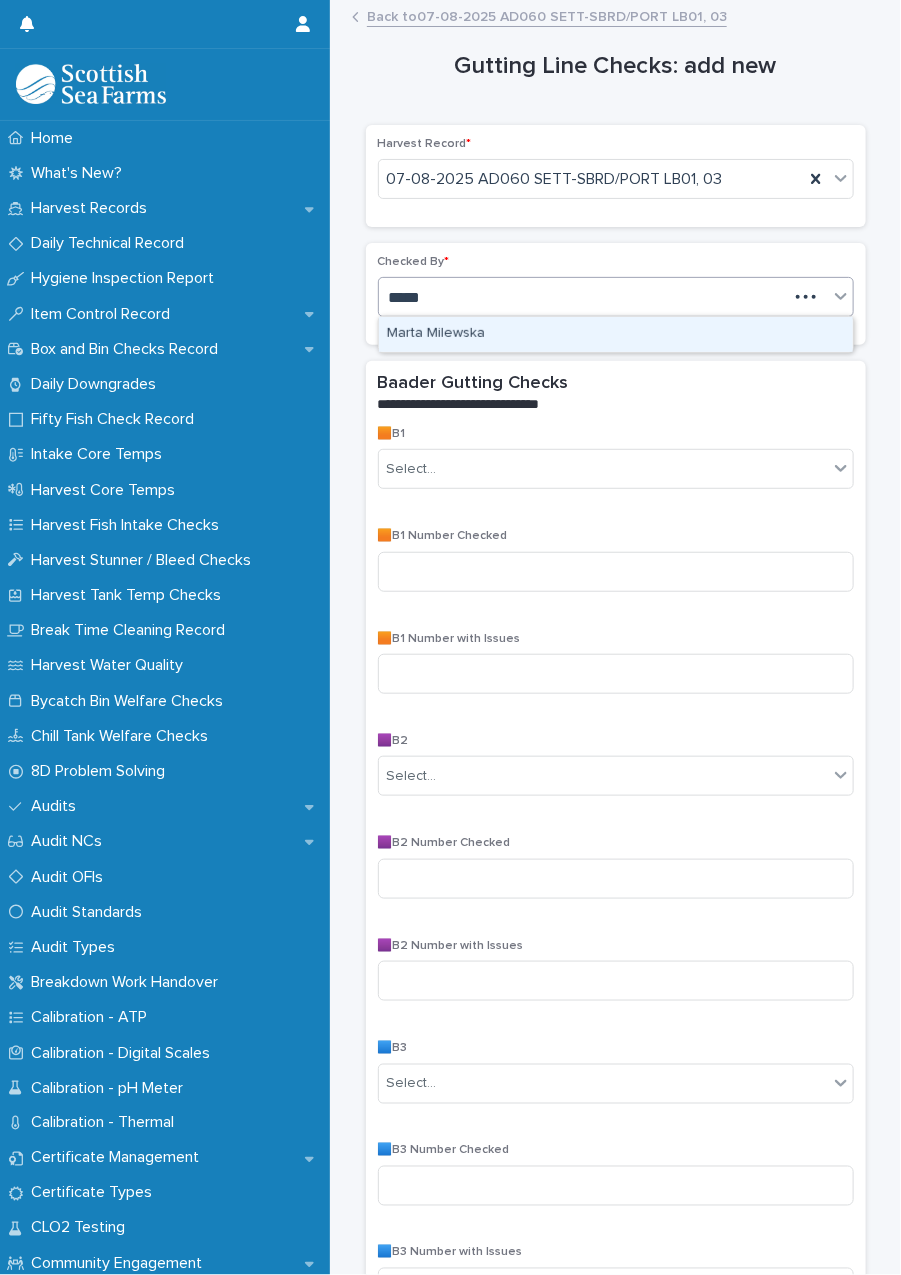 click on "Marta Milewska" at bounding box center [616, 334] 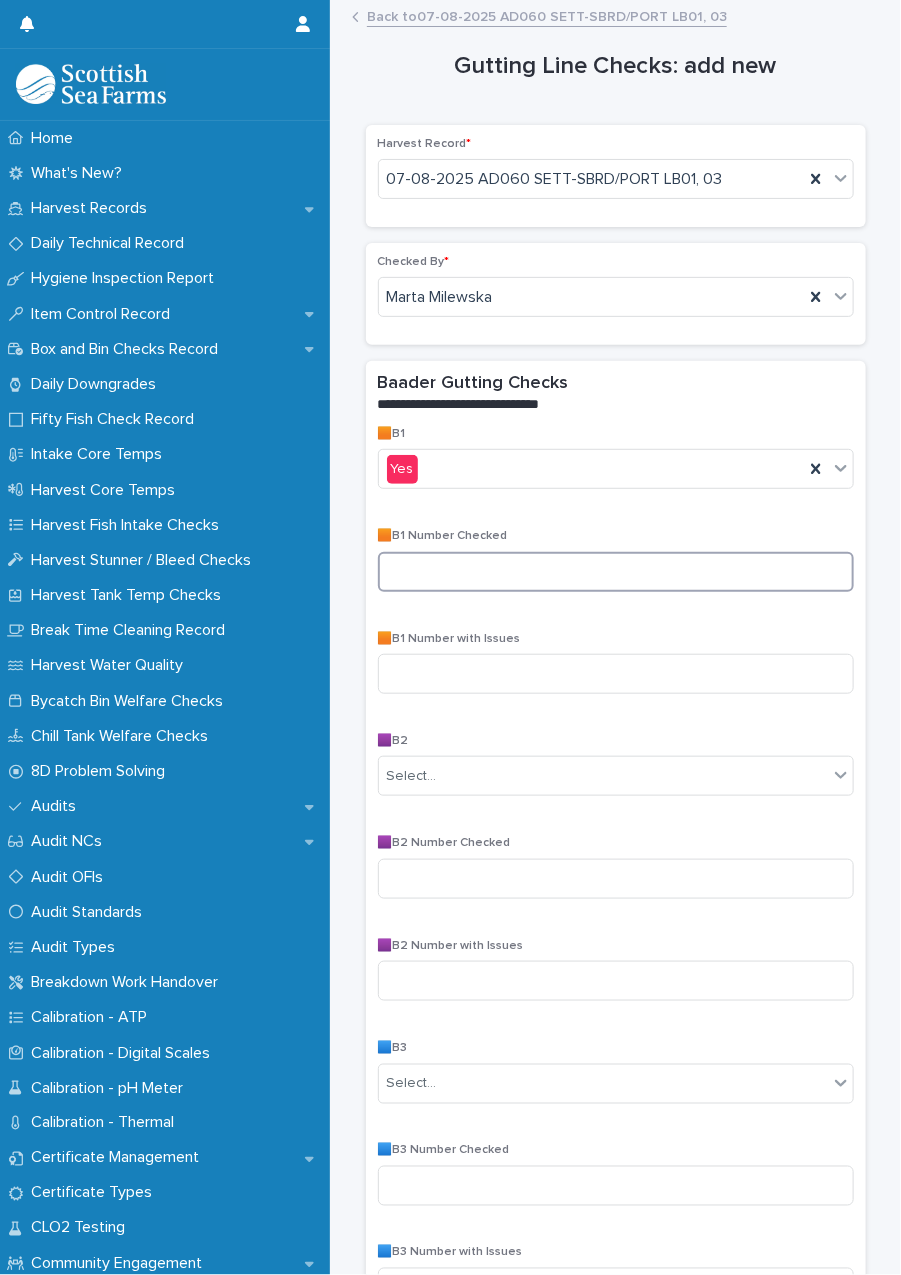click at bounding box center [616, 572] 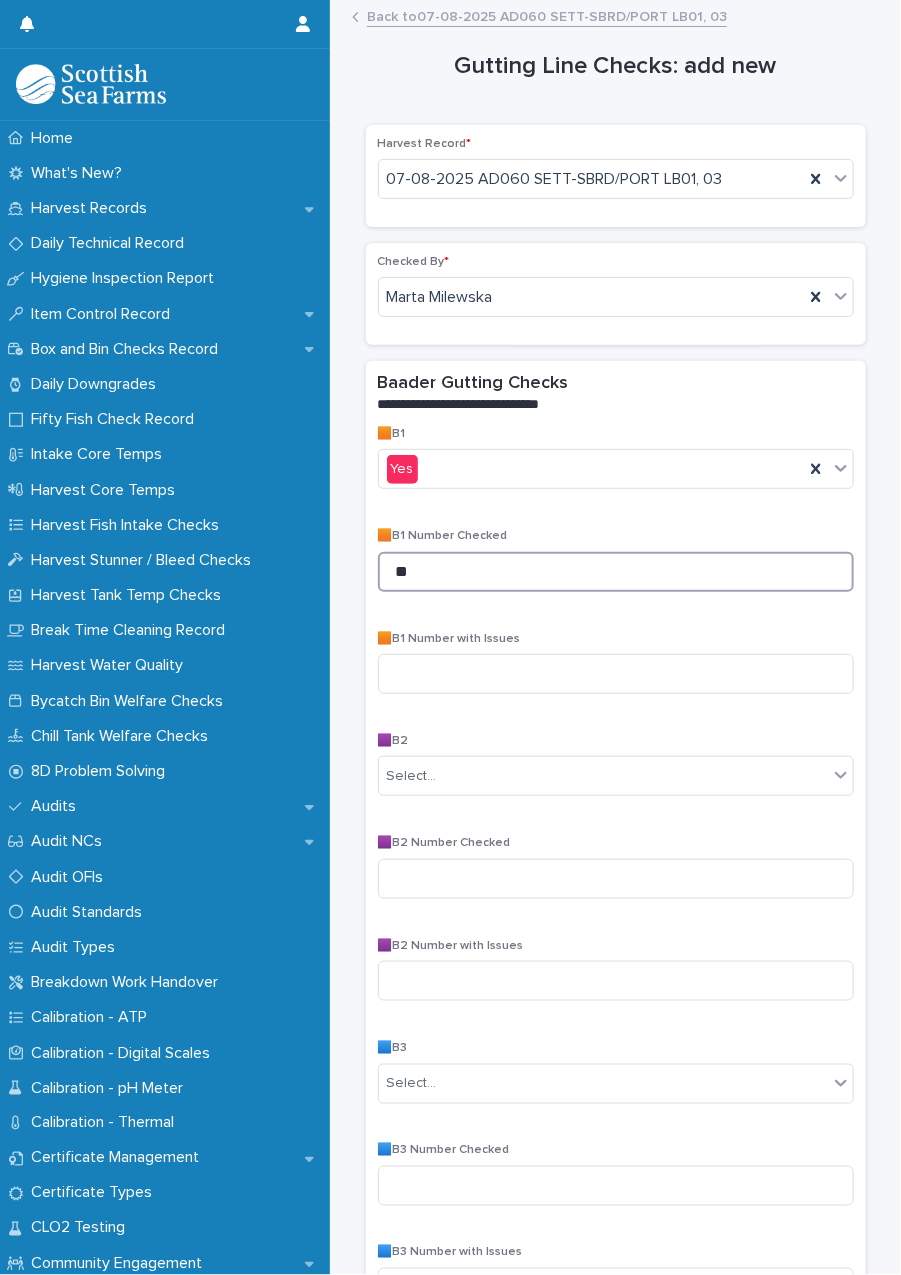 type on "**" 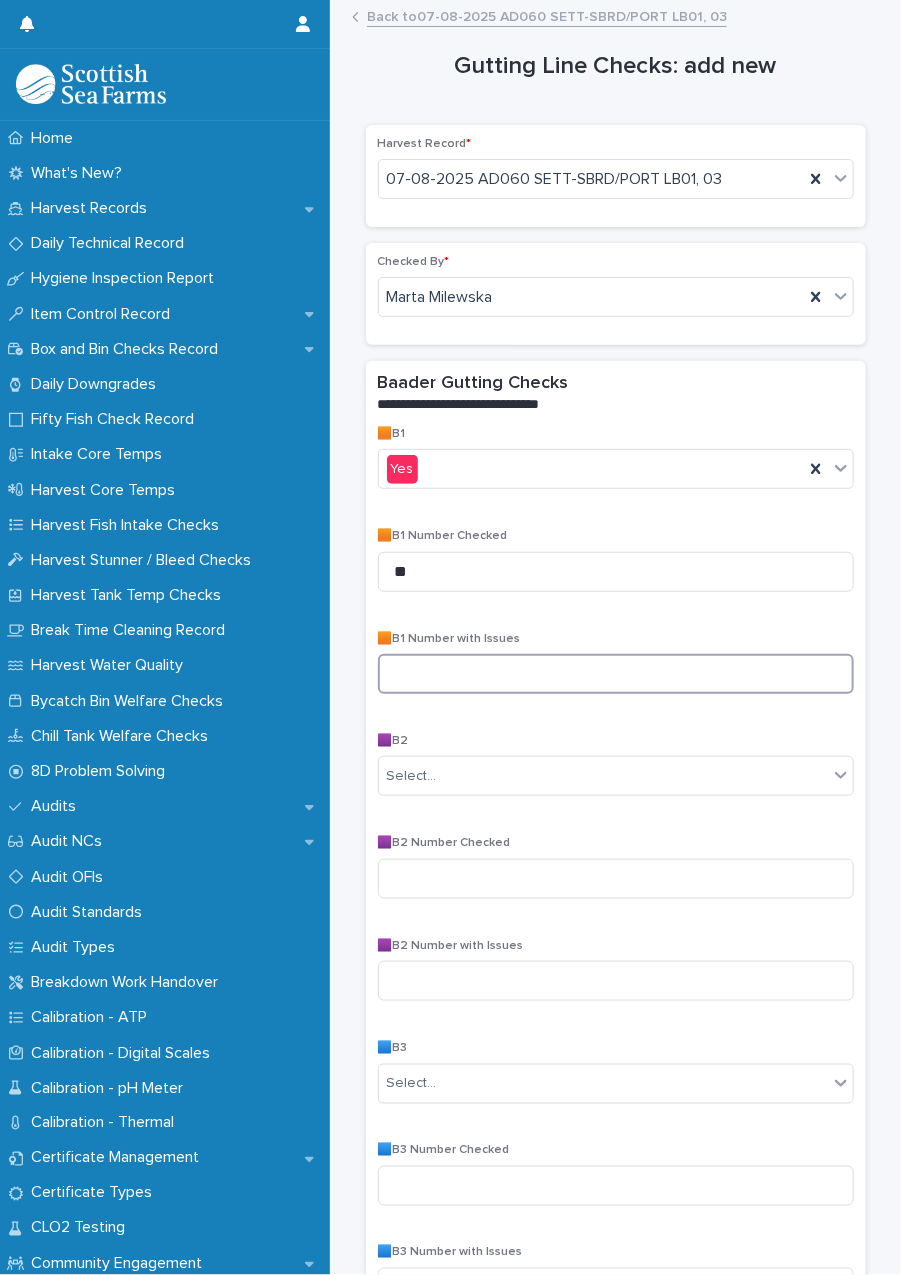 click at bounding box center (616, 674) 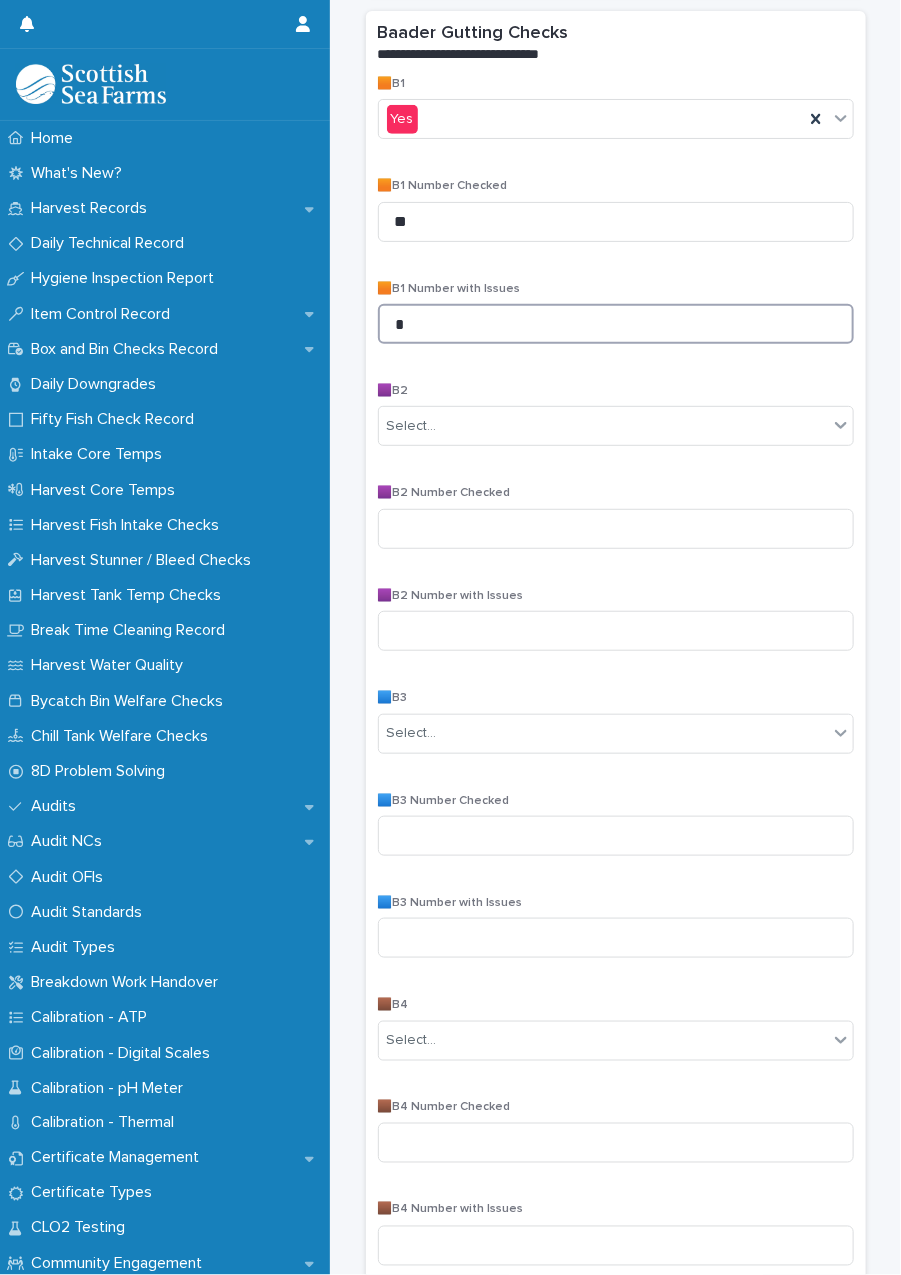 scroll, scrollTop: 351, scrollLeft: 0, axis: vertical 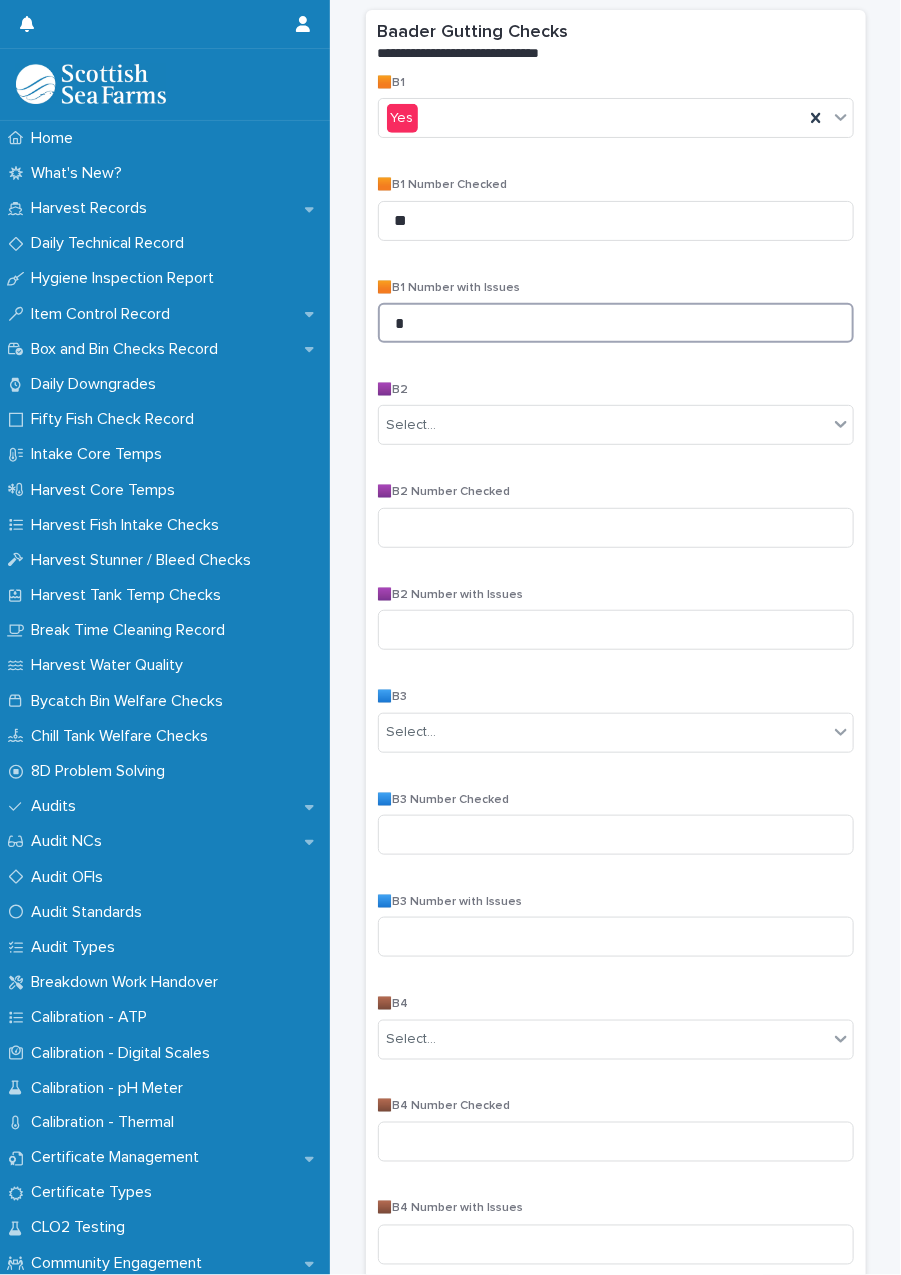 type on "*" 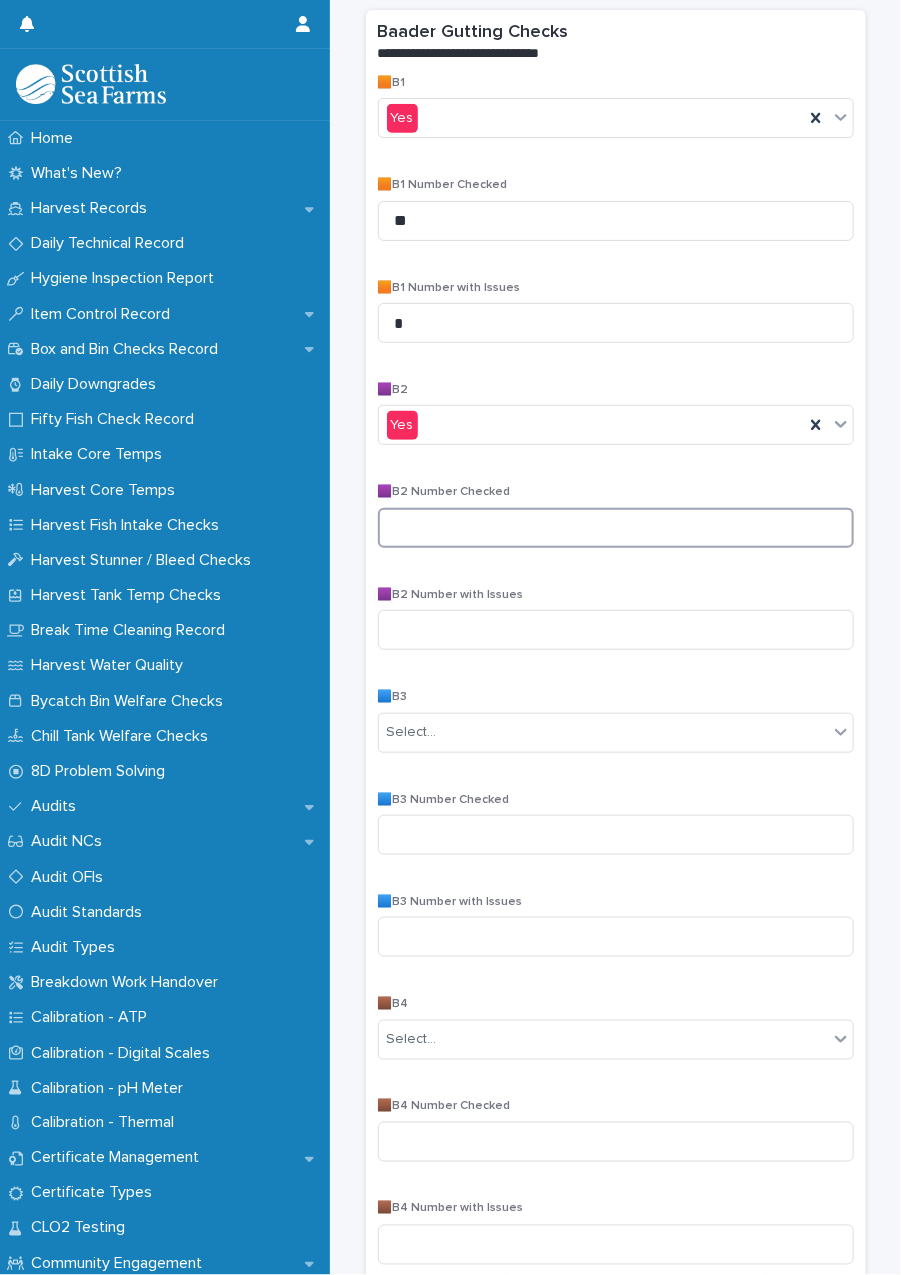 click at bounding box center [616, 528] 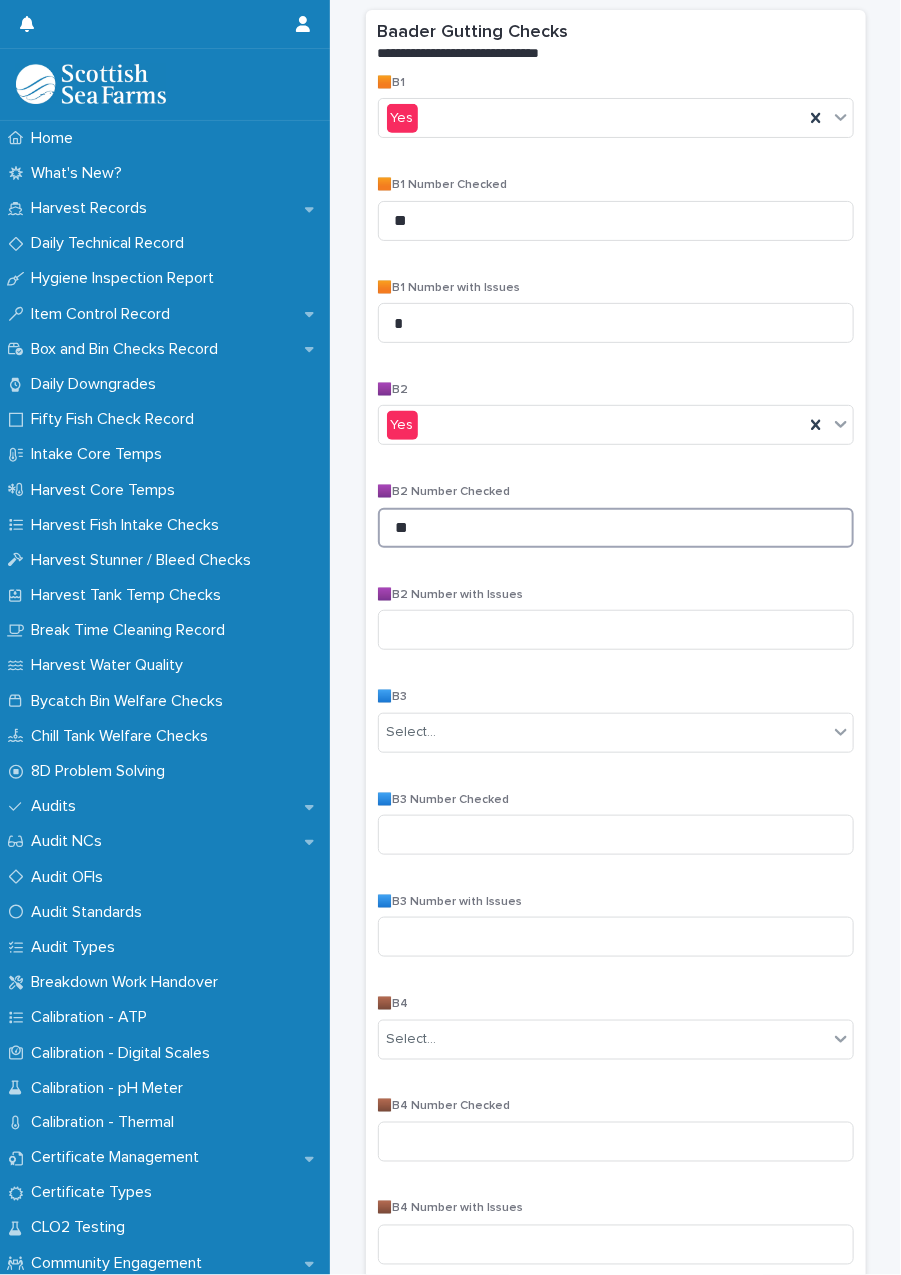 type on "**" 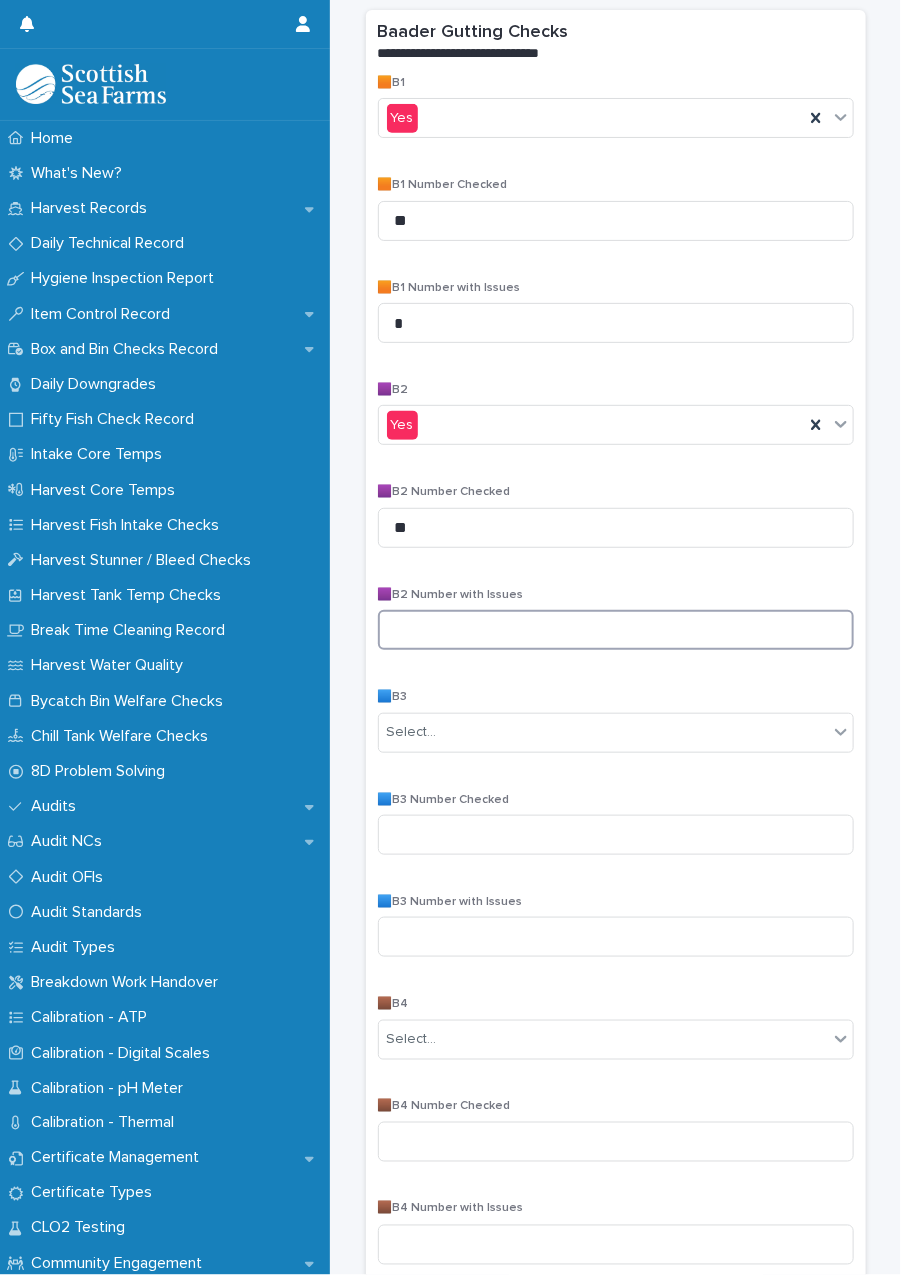 click at bounding box center (616, 630) 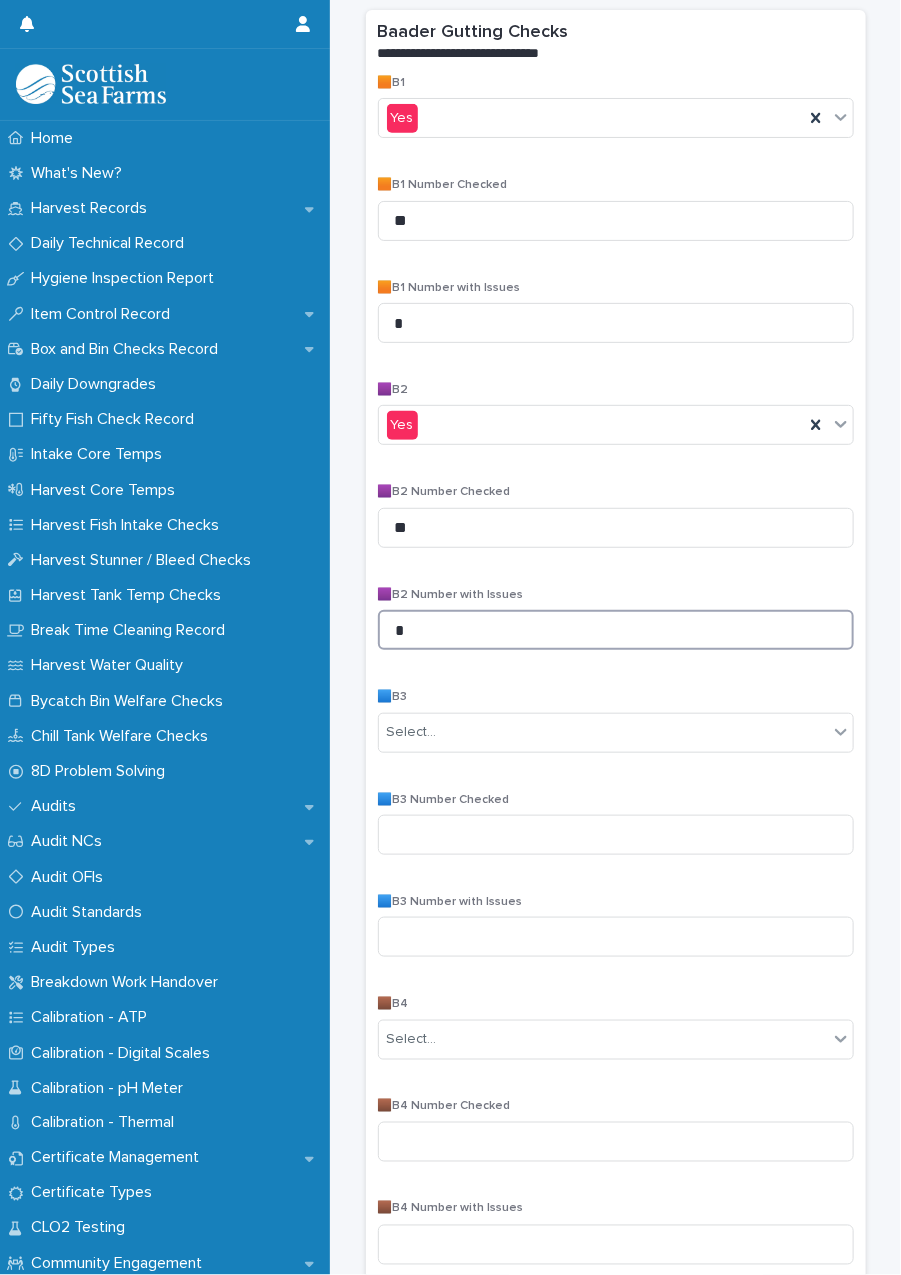 scroll, scrollTop: 609, scrollLeft: 0, axis: vertical 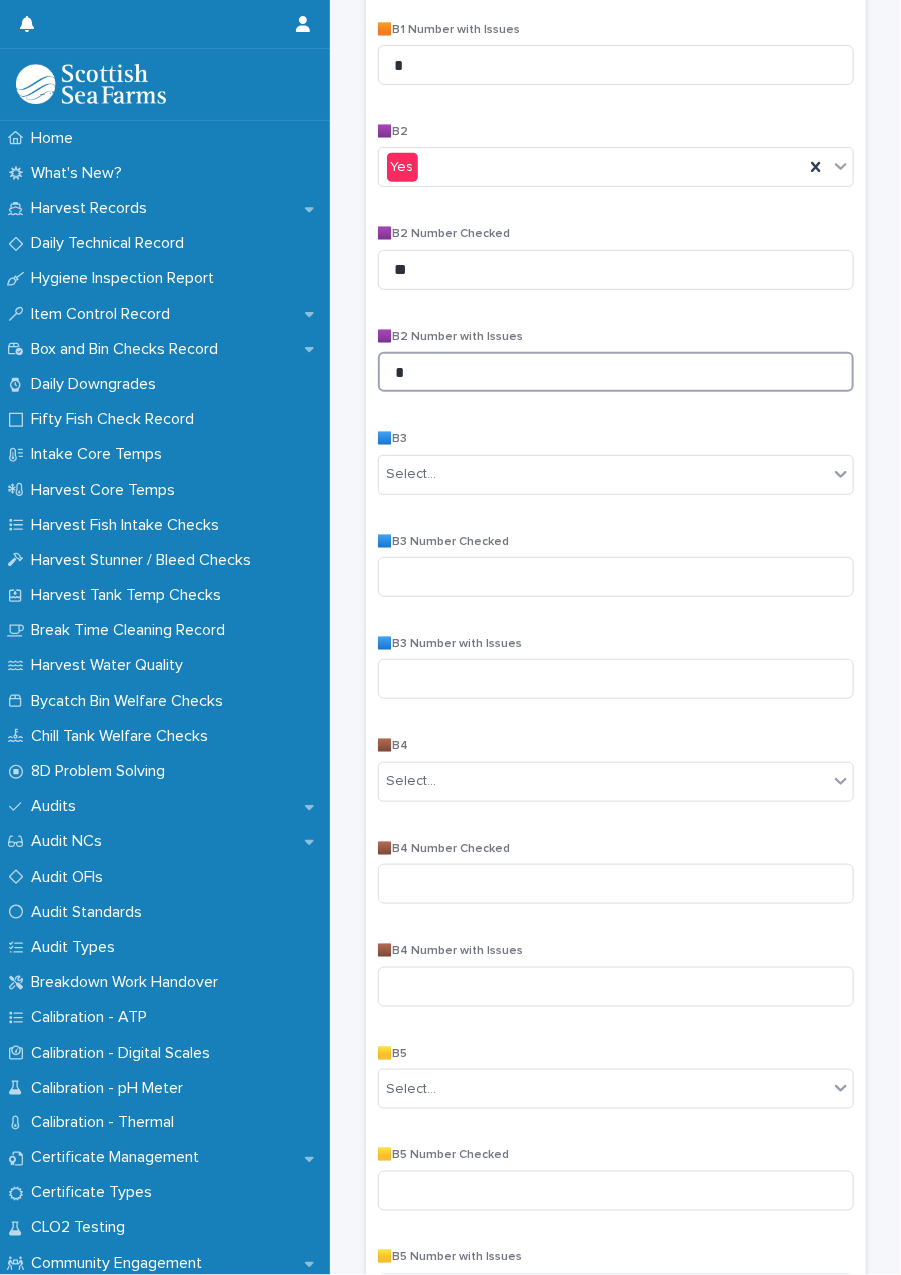type on "*" 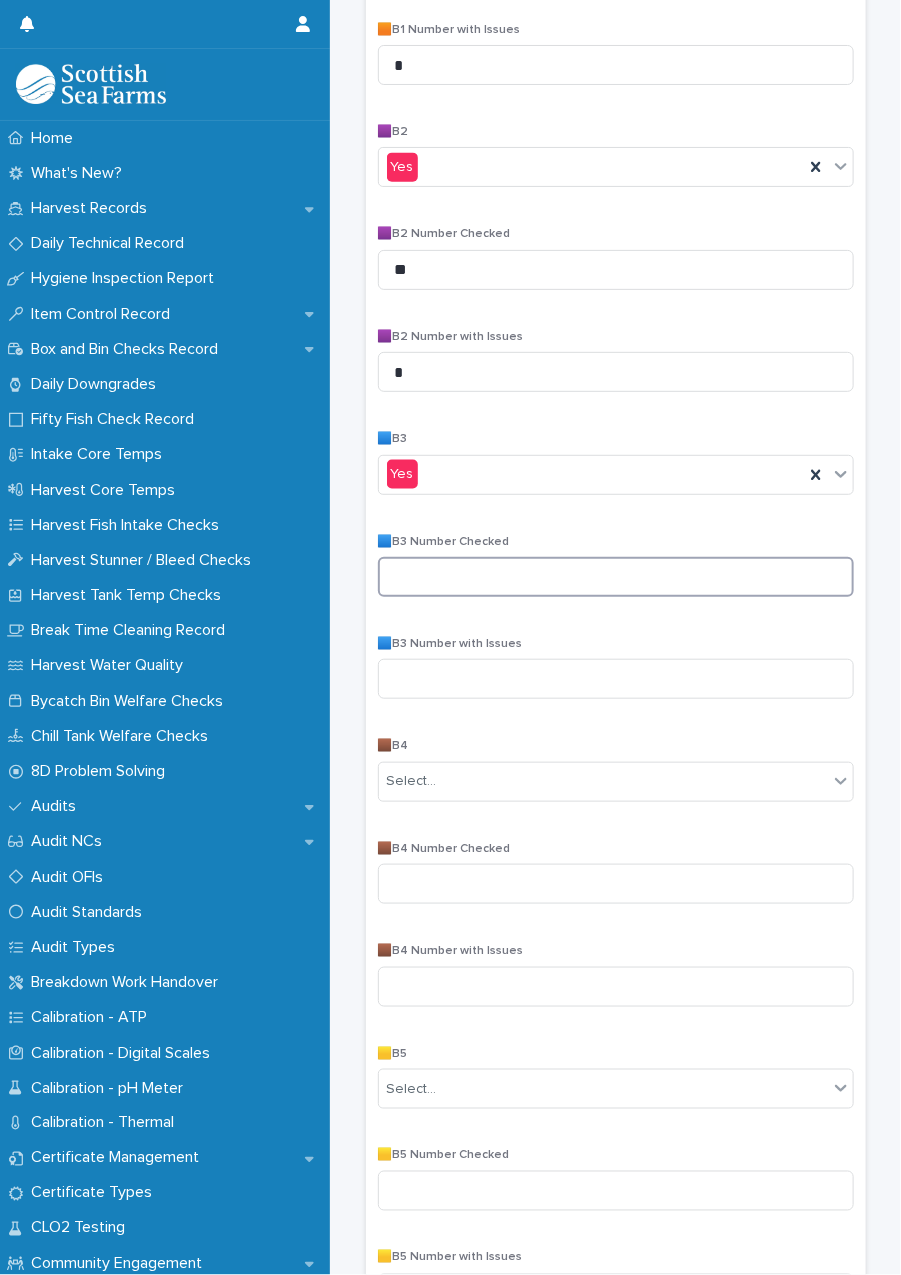 click at bounding box center (616, 577) 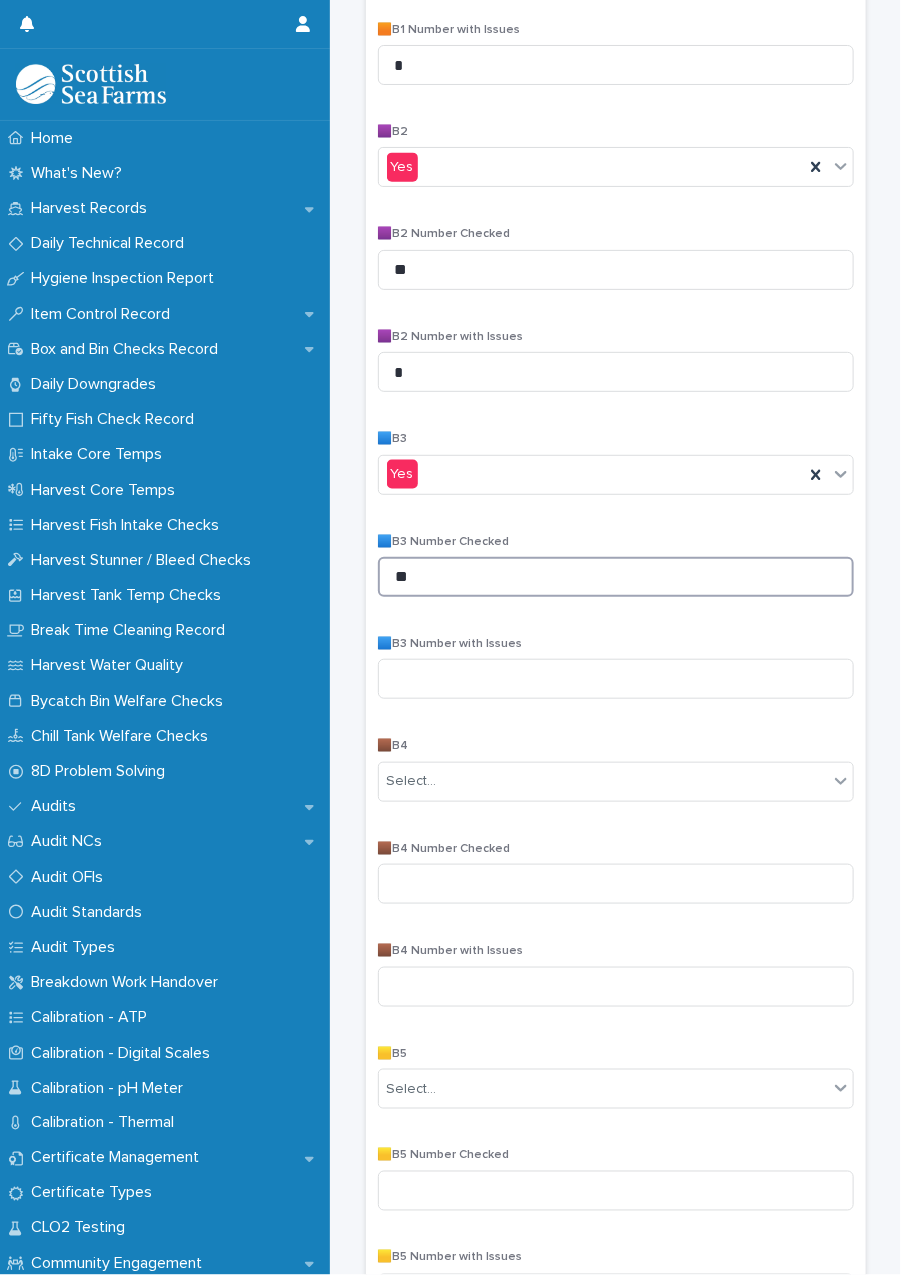 type on "**" 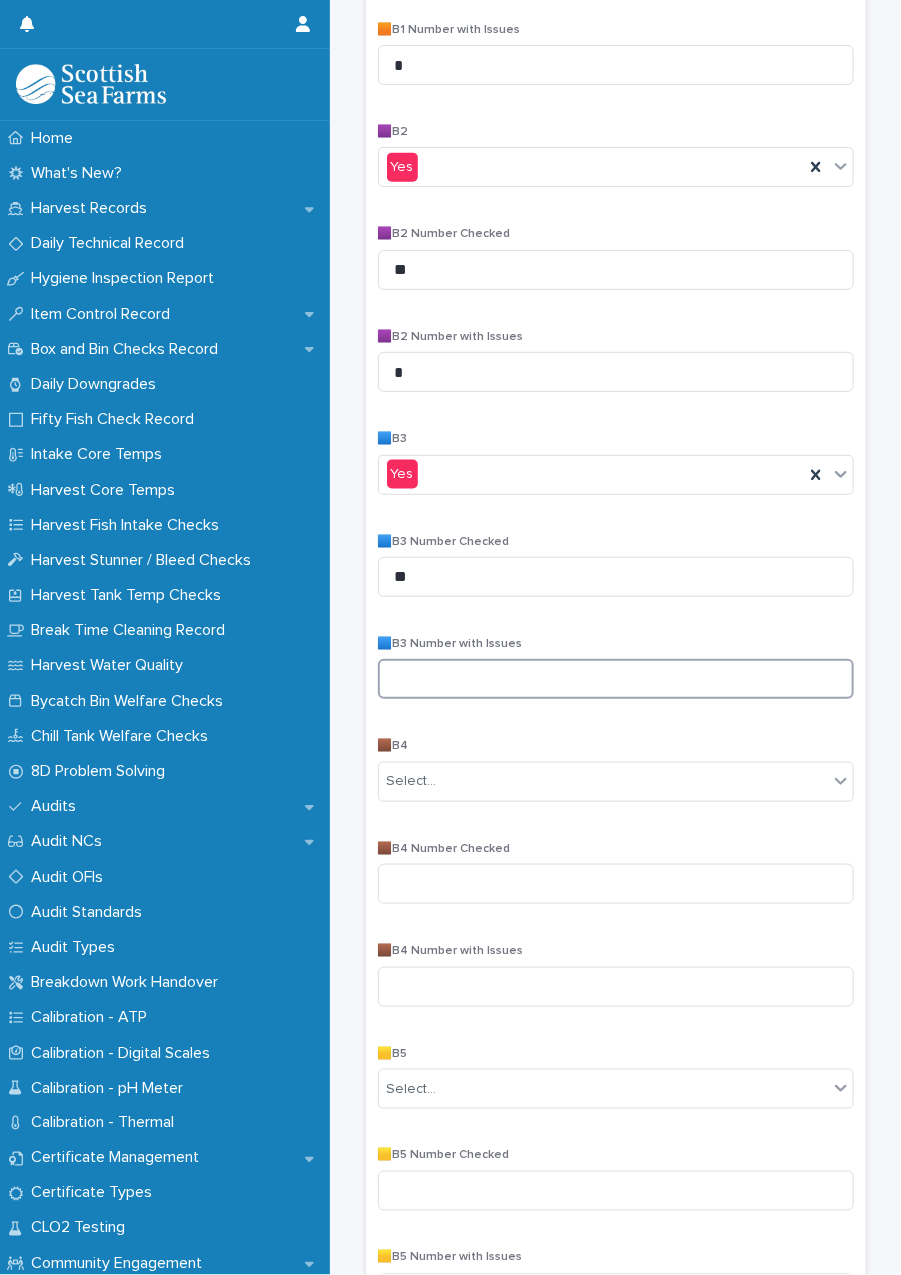 click at bounding box center (616, 679) 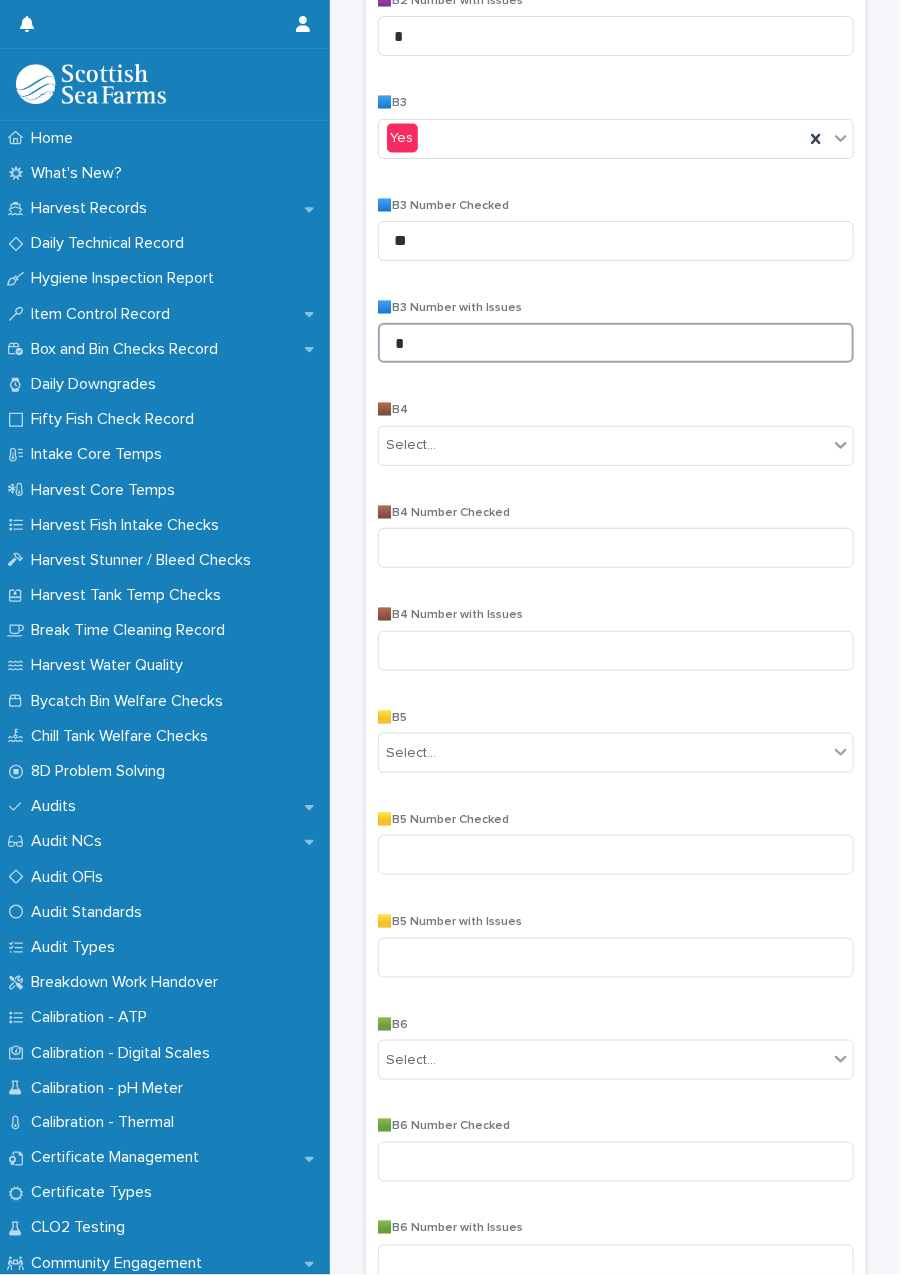 scroll, scrollTop: 953, scrollLeft: 0, axis: vertical 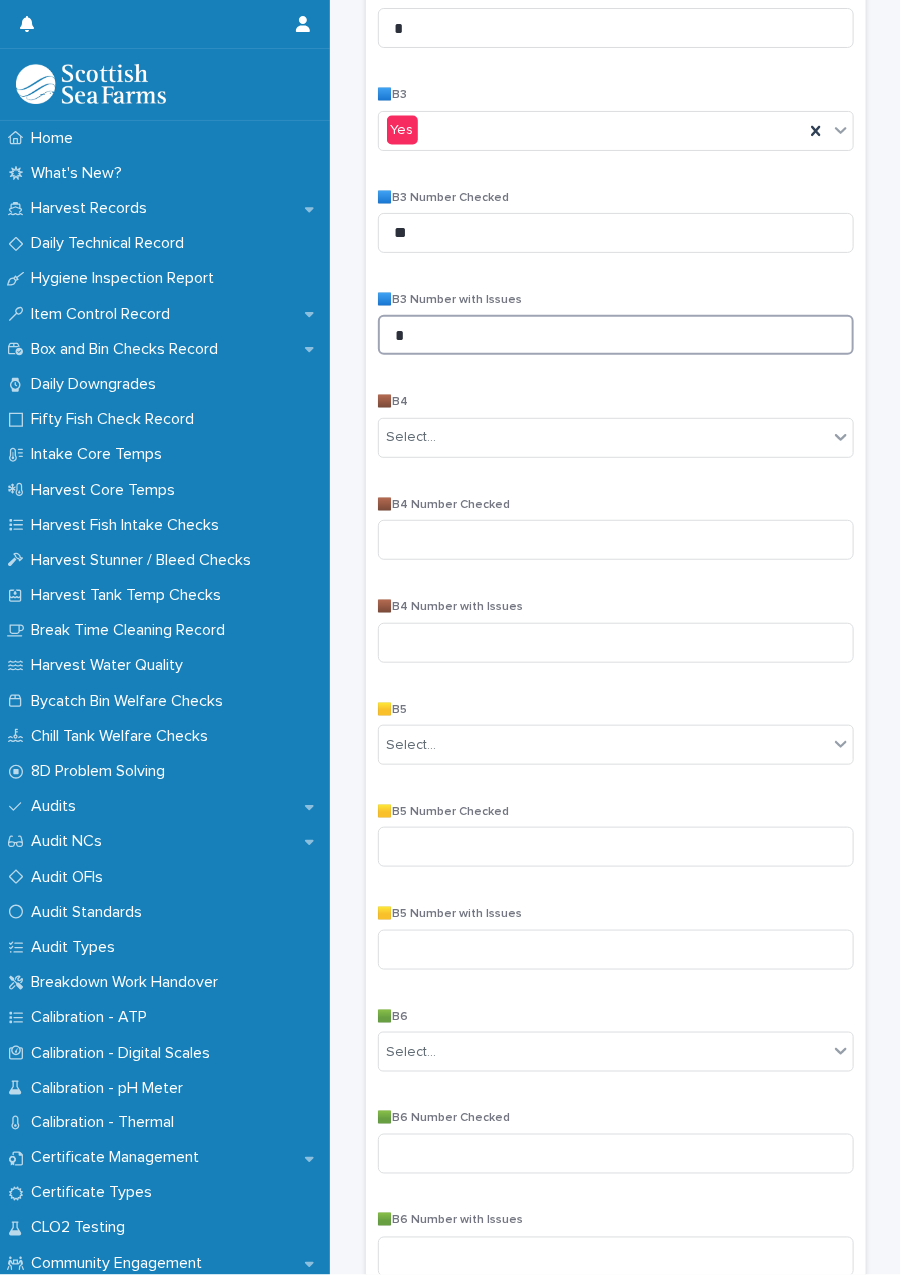 type on "*" 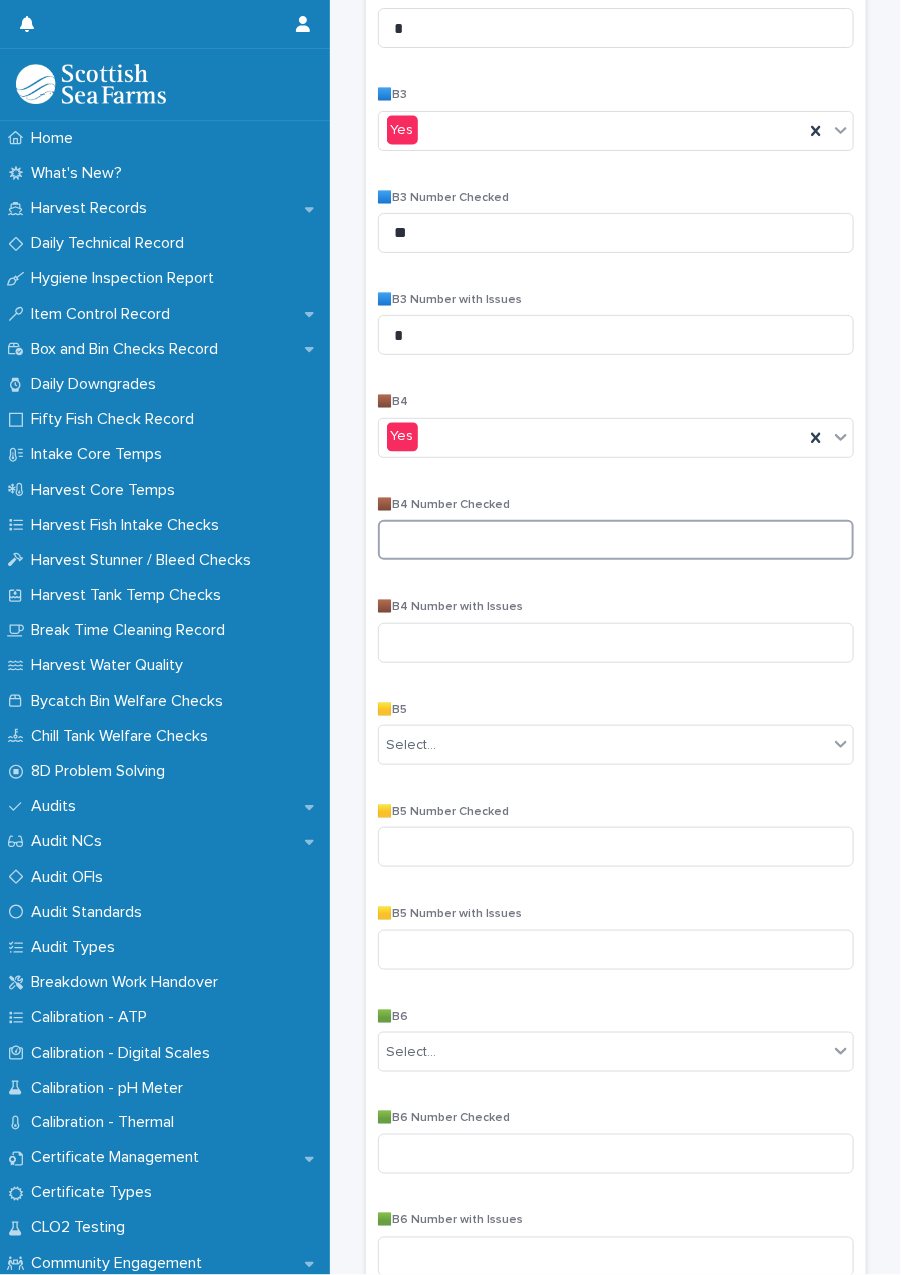 click at bounding box center [616, 540] 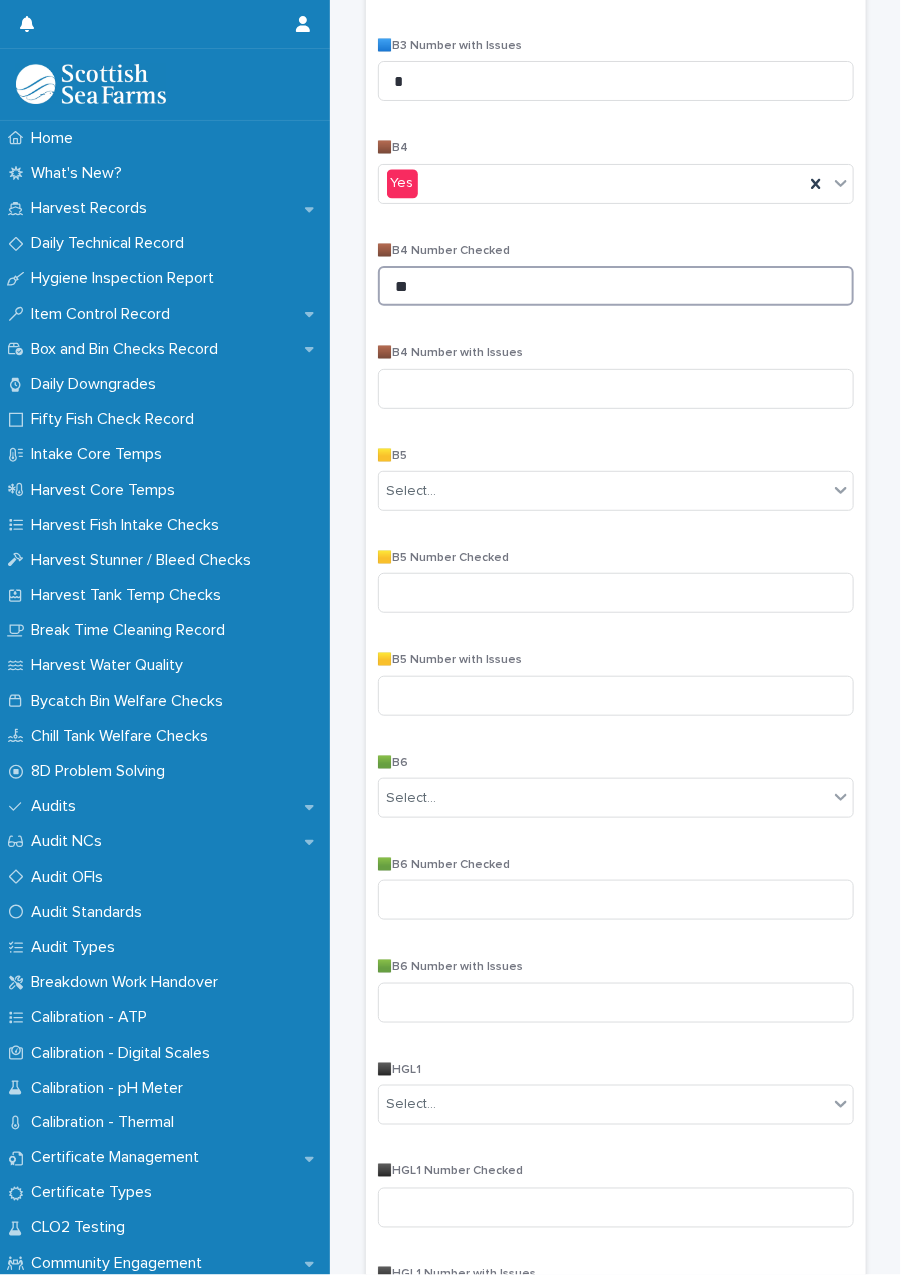 scroll, scrollTop: 1208, scrollLeft: 0, axis: vertical 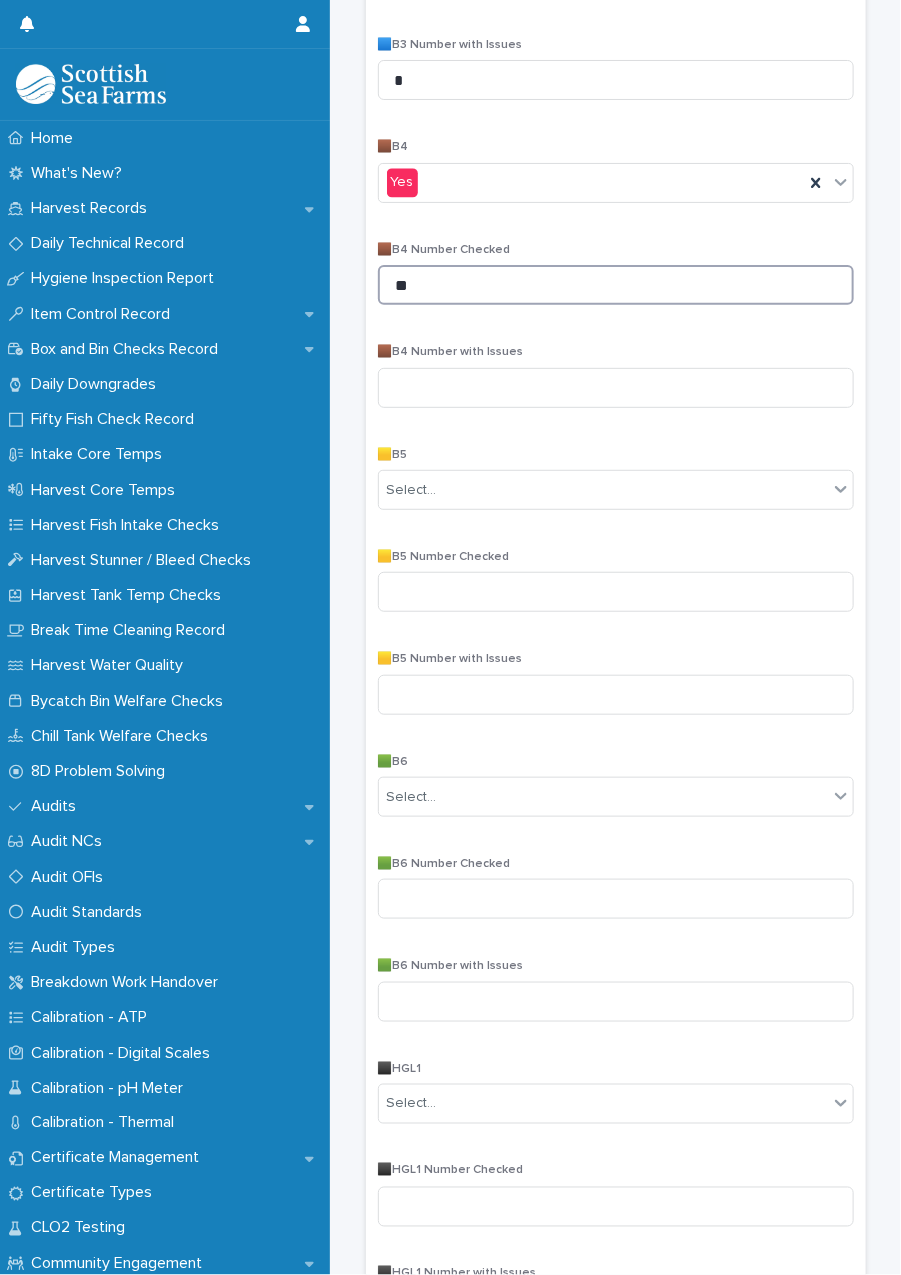 type on "**" 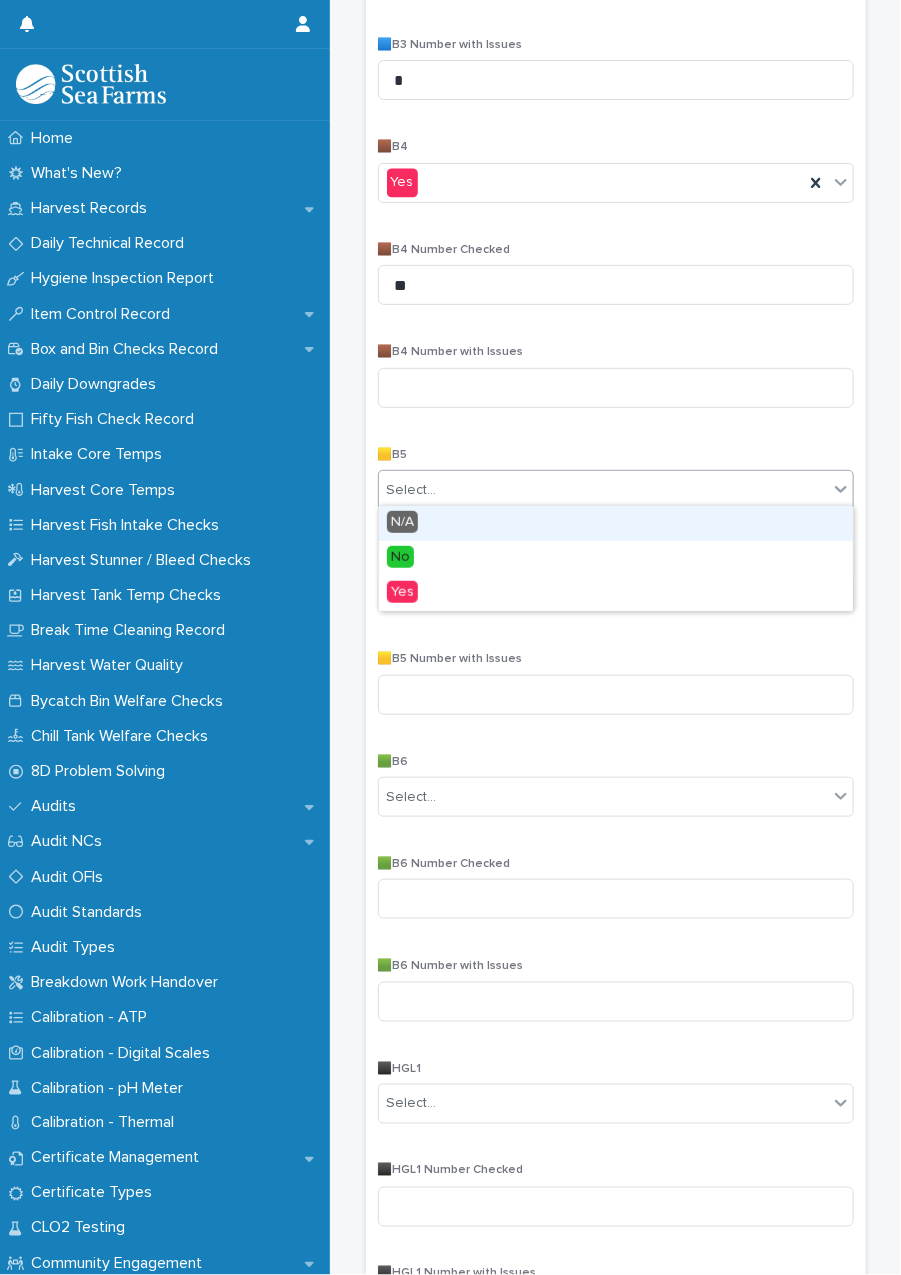 click on "N/A" at bounding box center [402, 522] 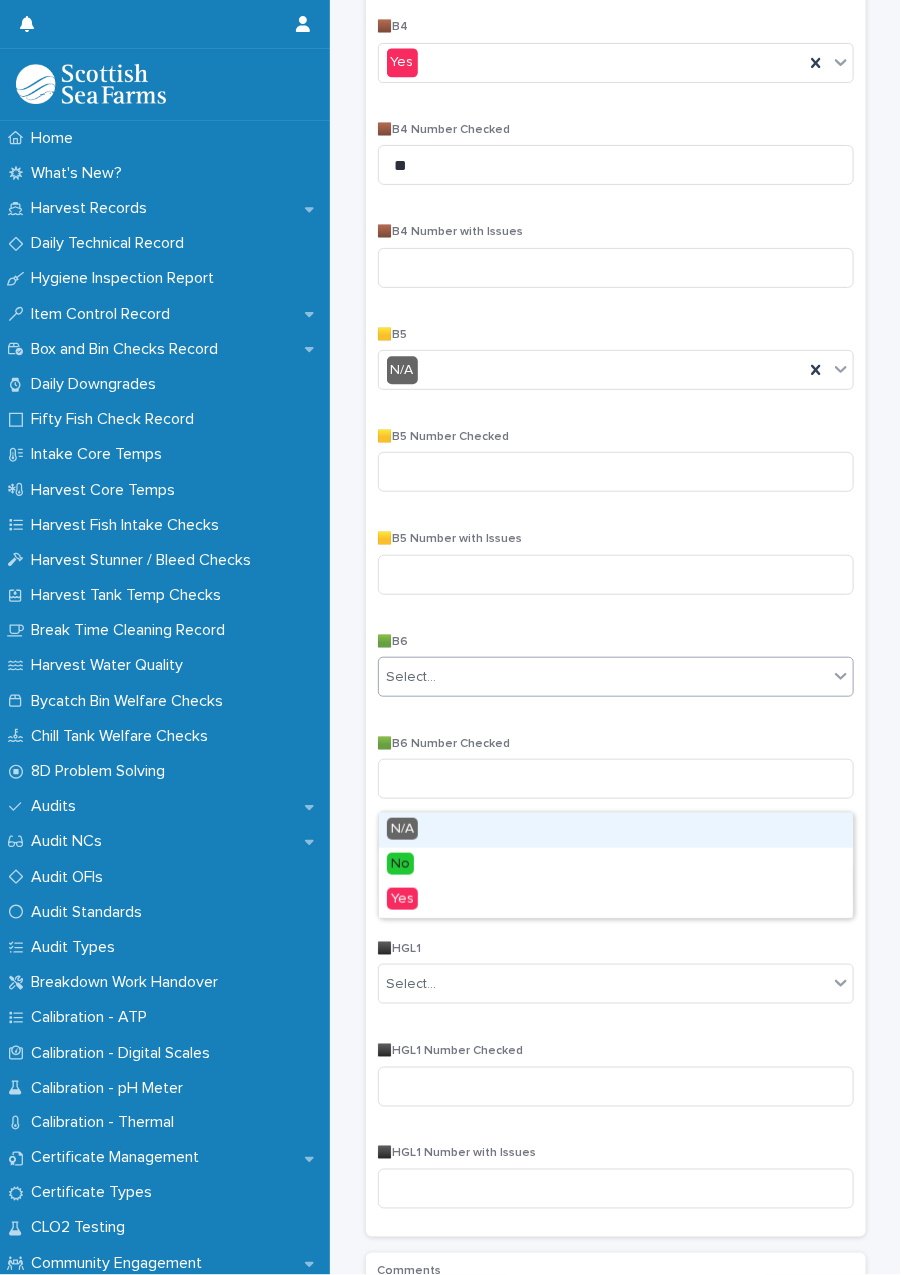 scroll, scrollTop: 1460, scrollLeft: 0, axis: vertical 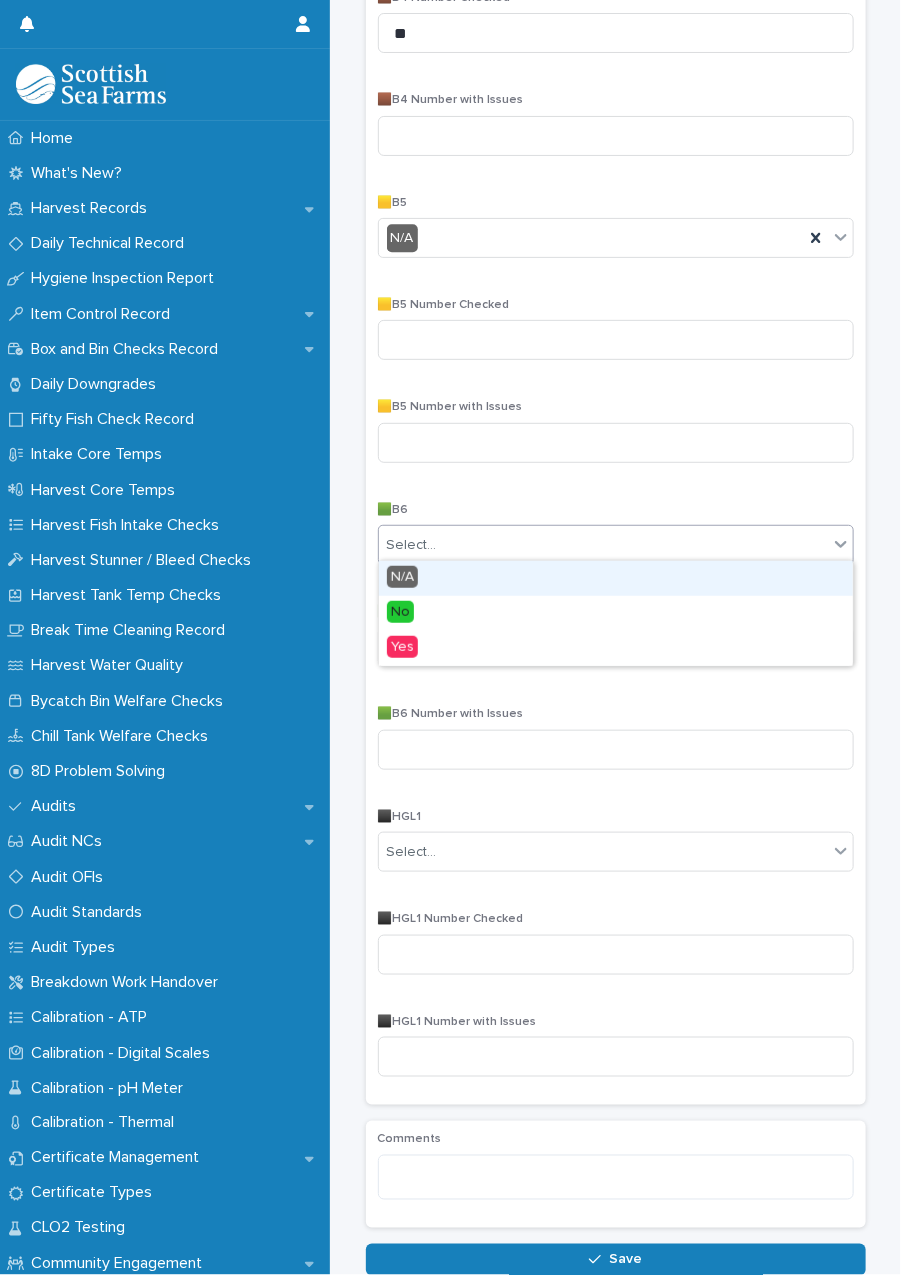 click on "N/A" at bounding box center [616, 578] 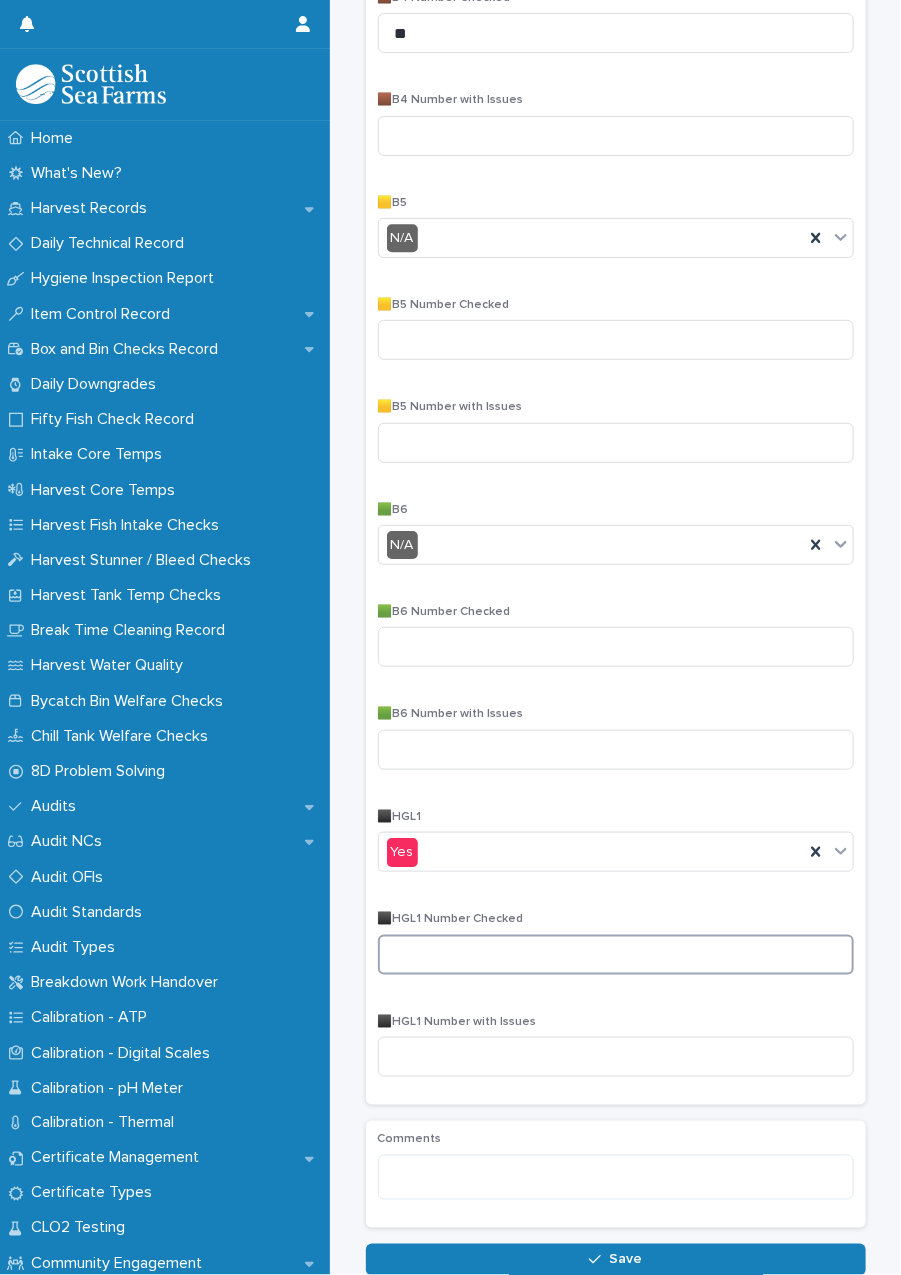 click at bounding box center [616, 955] 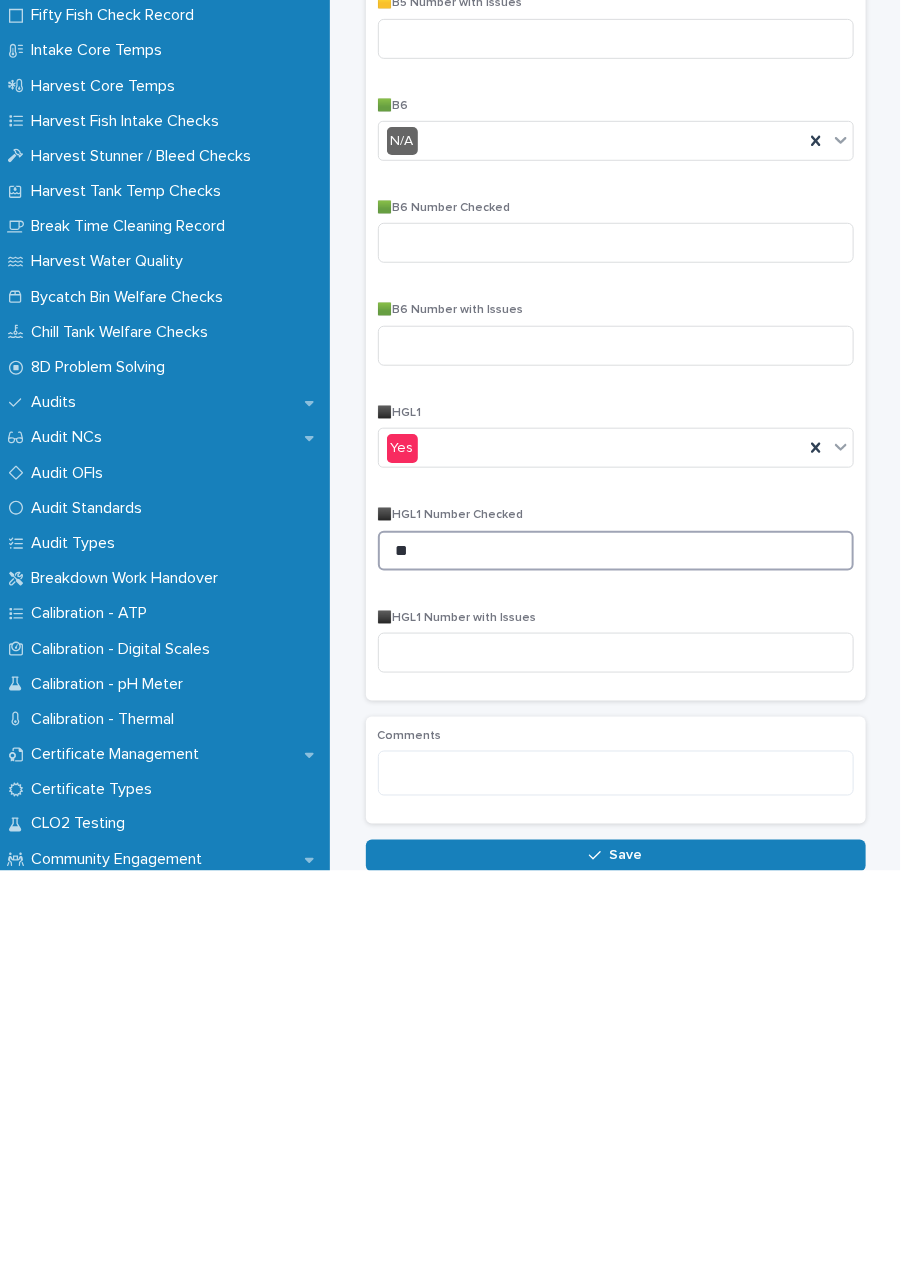 type on "**" 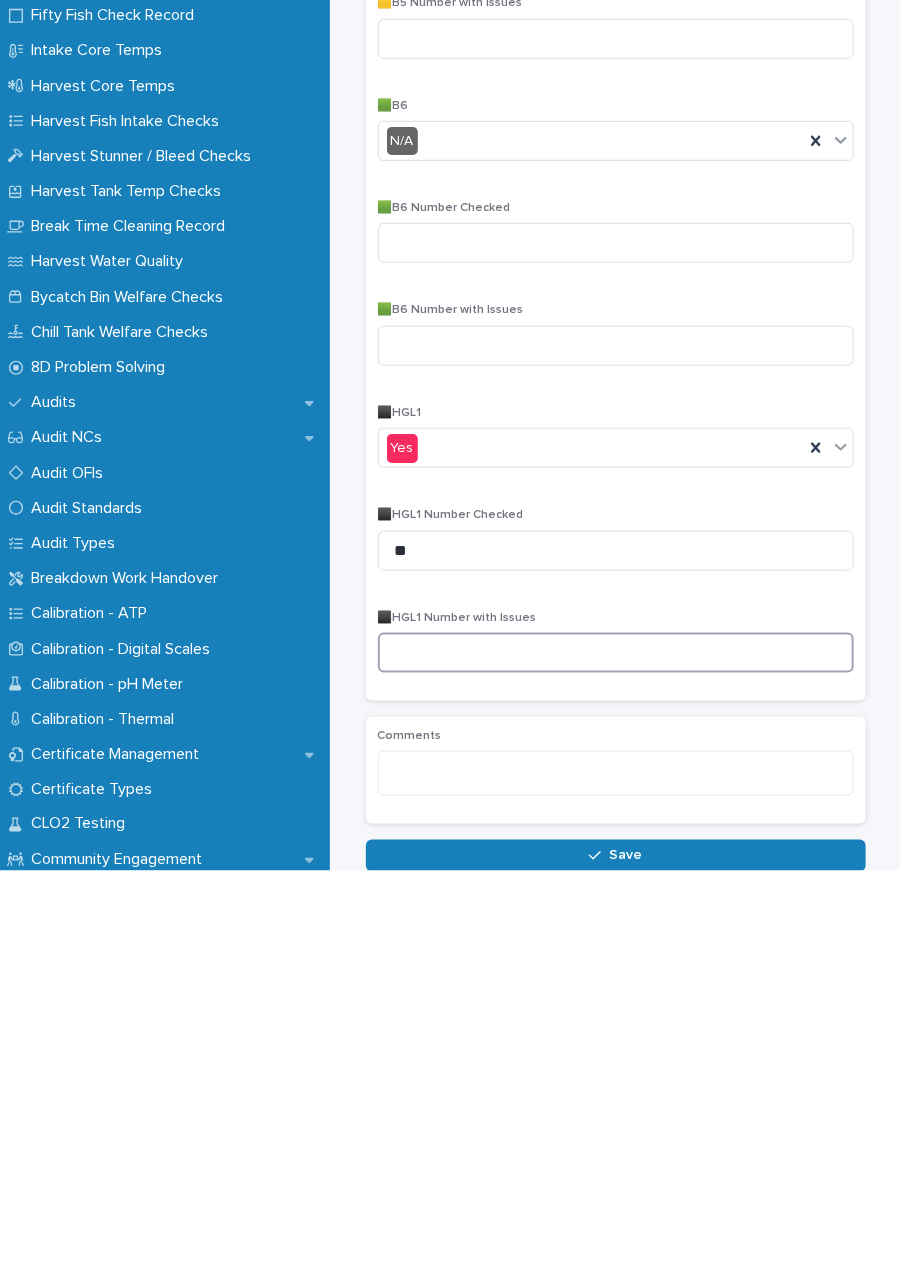 click at bounding box center [616, 1057] 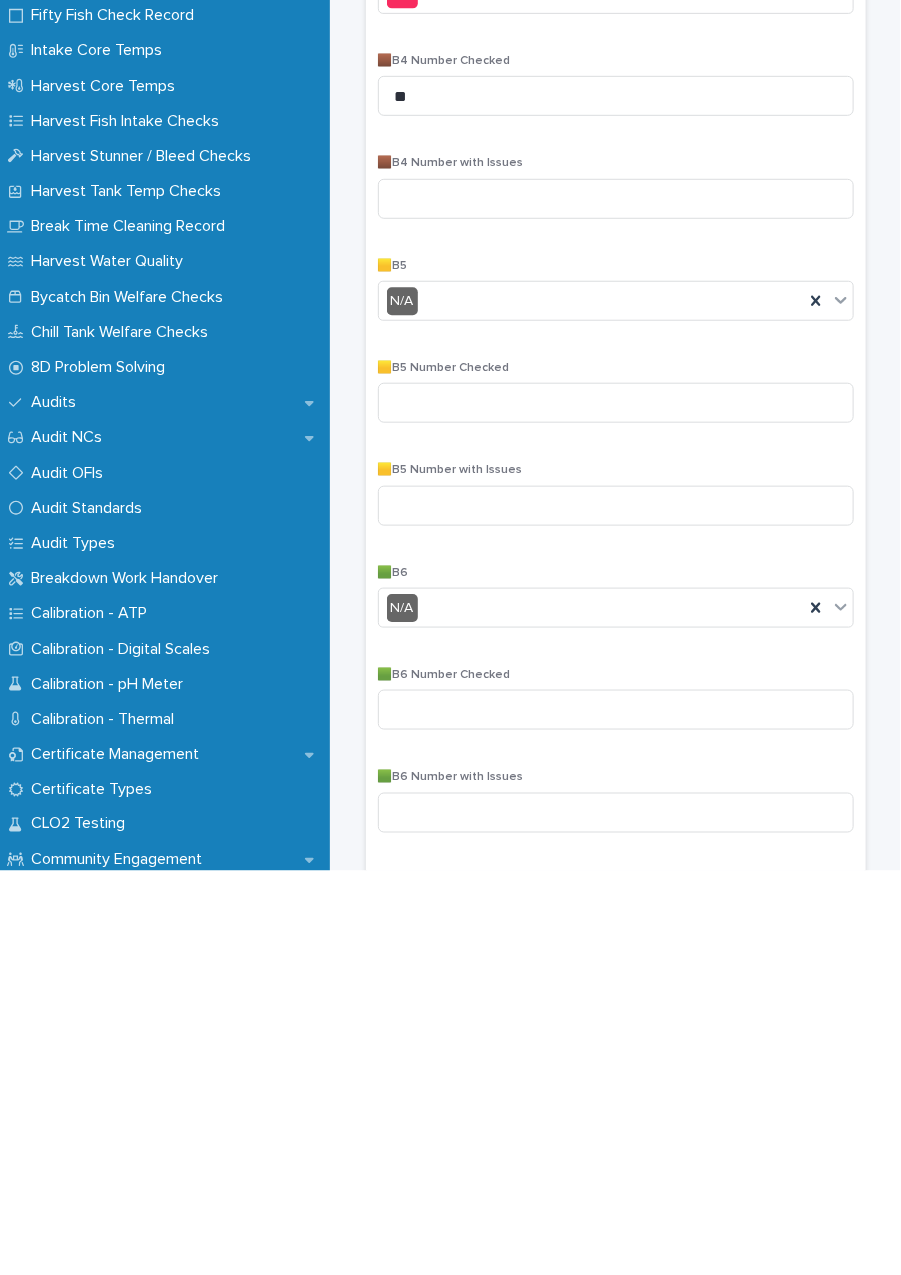 scroll, scrollTop: 972, scrollLeft: 0, axis: vertical 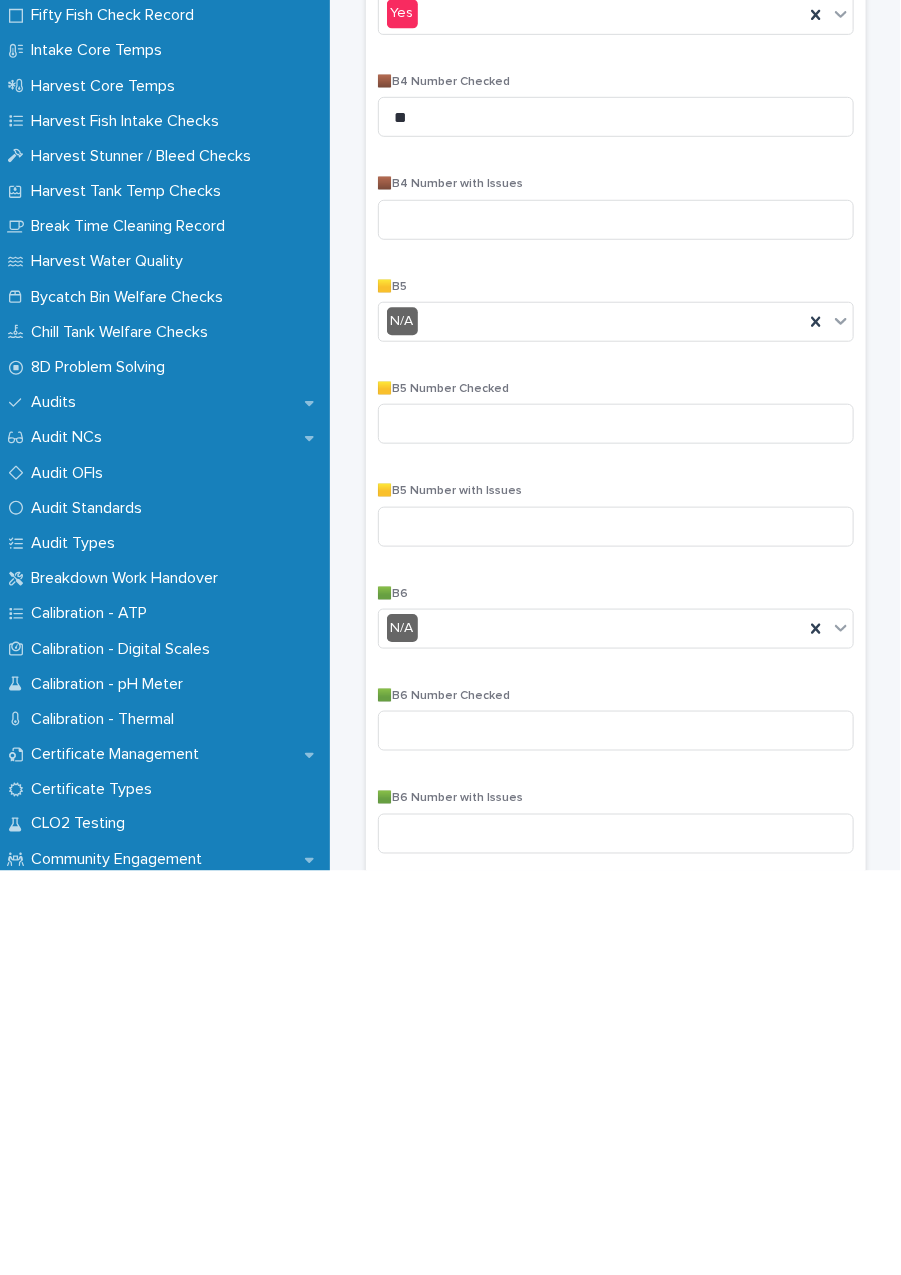 type on "*" 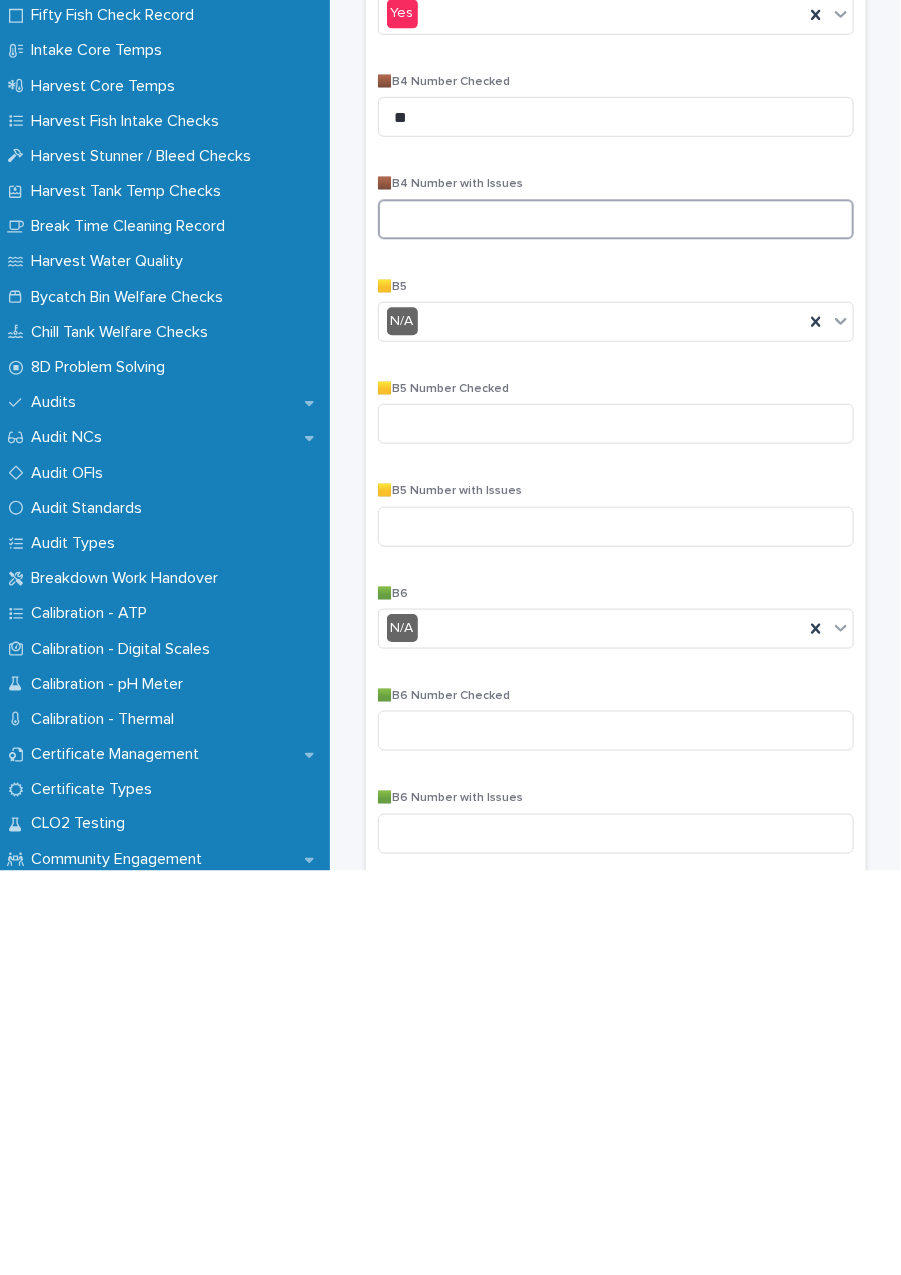 click at bounding box center [616, 624] 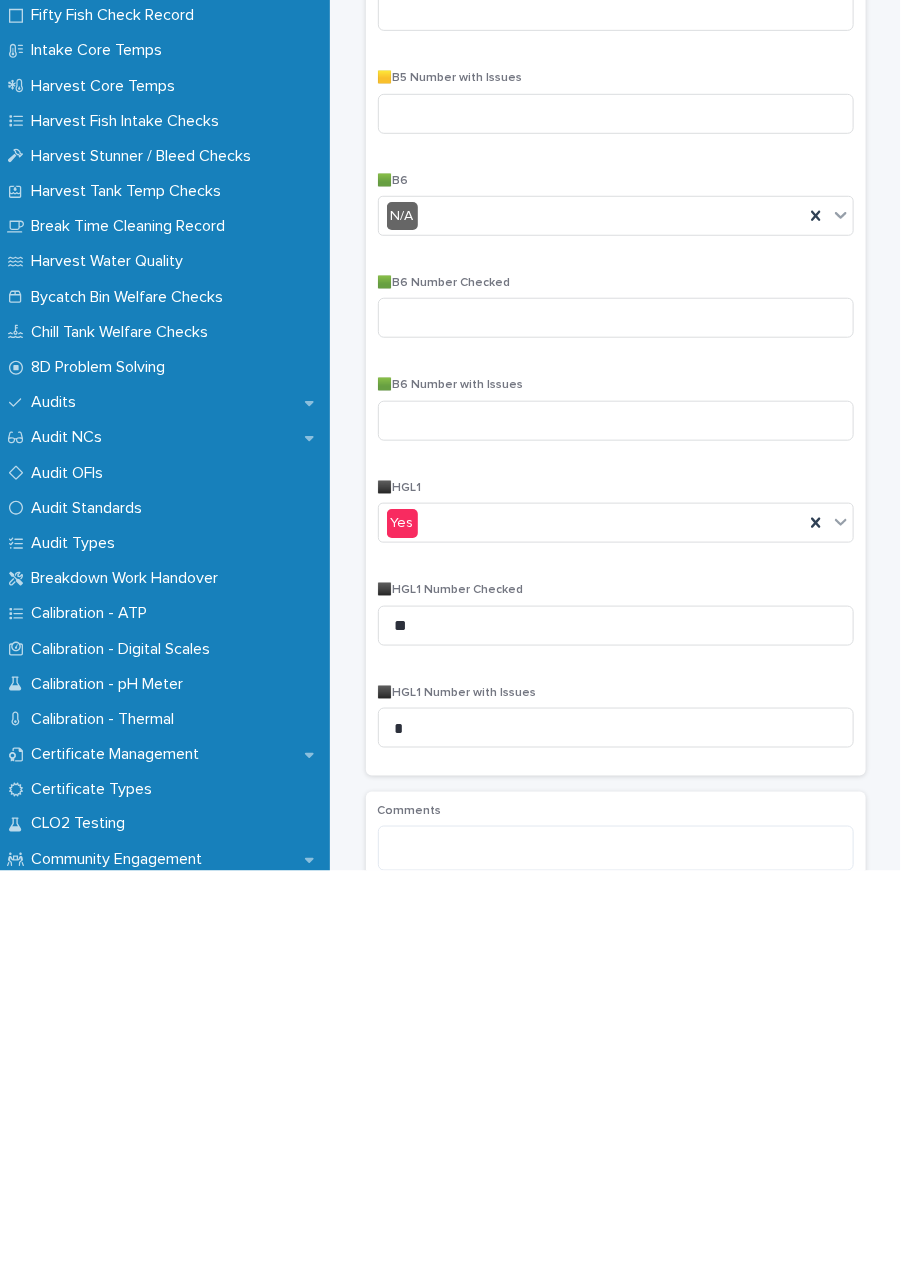 scroll, scrollTop: 1460, scrollLeft: 0, axis: vertical 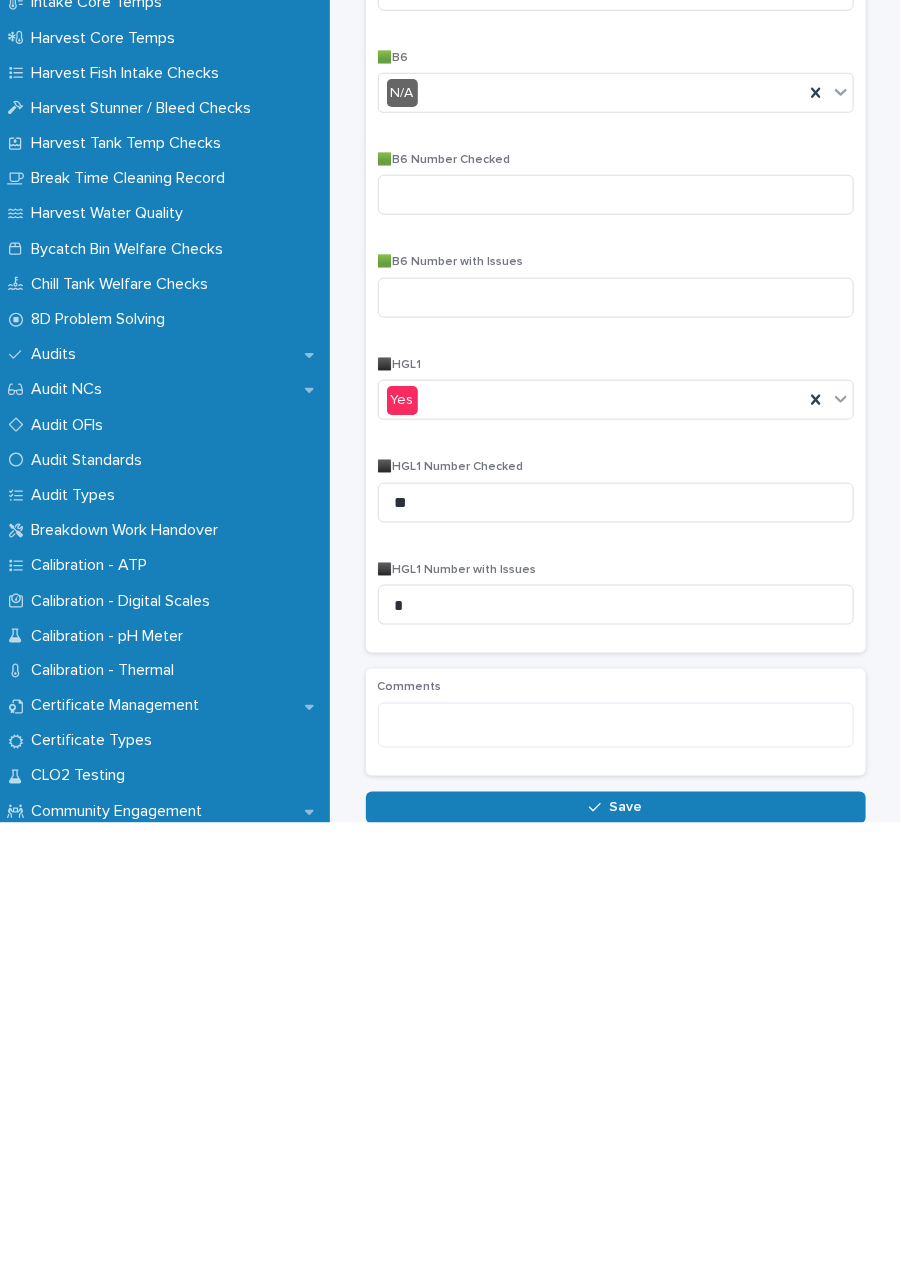 type on "*" 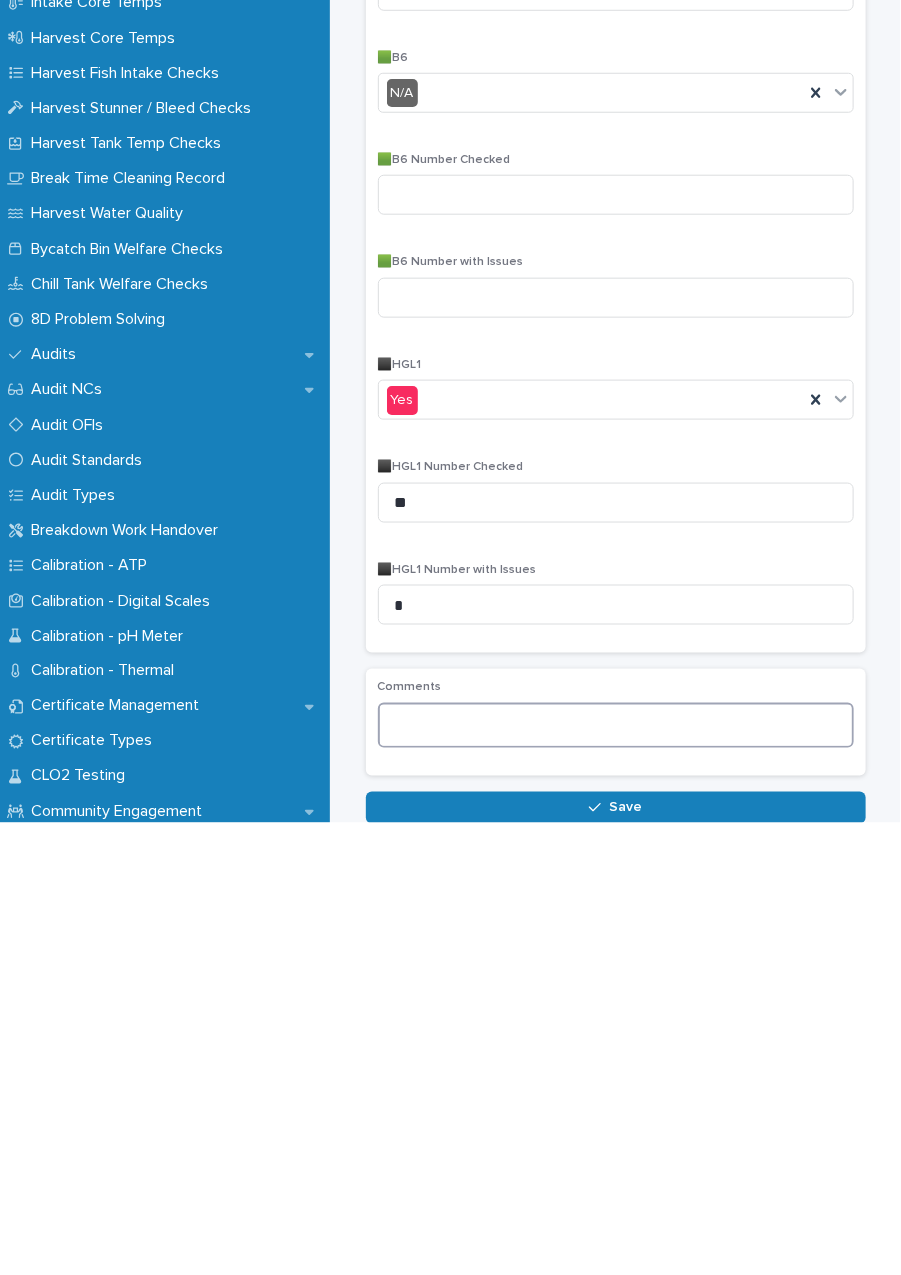 click at bounding box center [616, 1177] 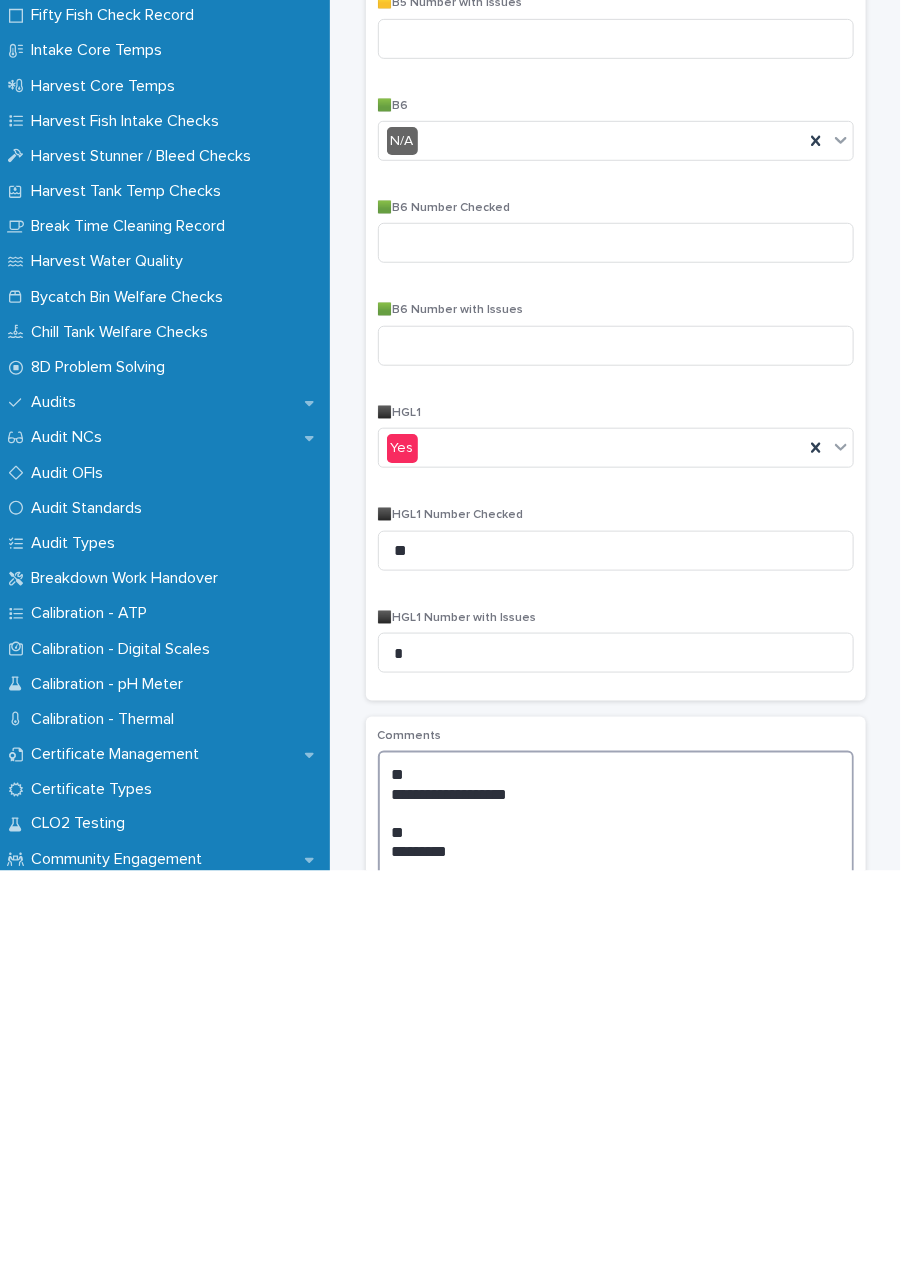 scroll, scrollTop: 59, scrollLeft: 0, axis: vertical 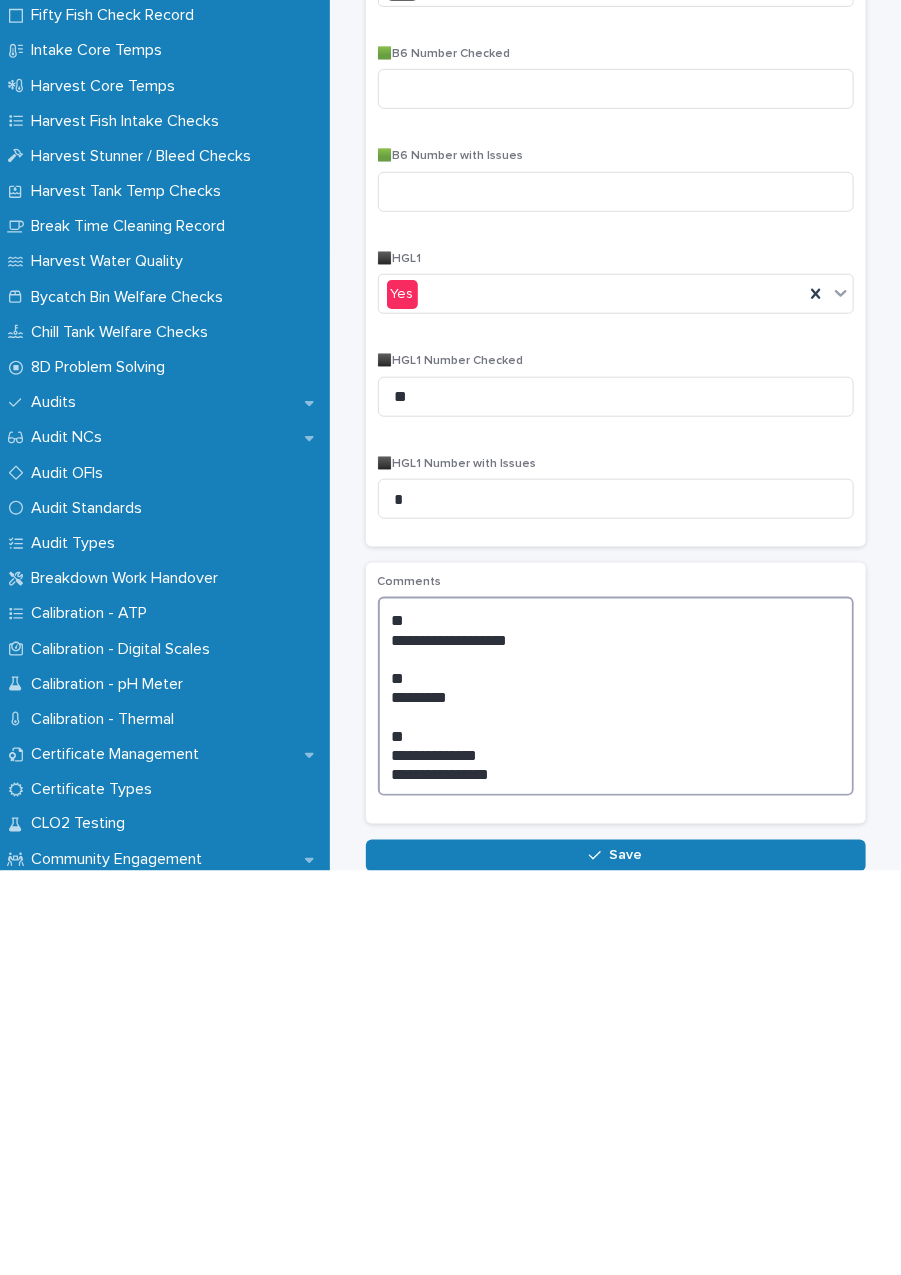 click on "**********" at bounding box center [616, 1100] 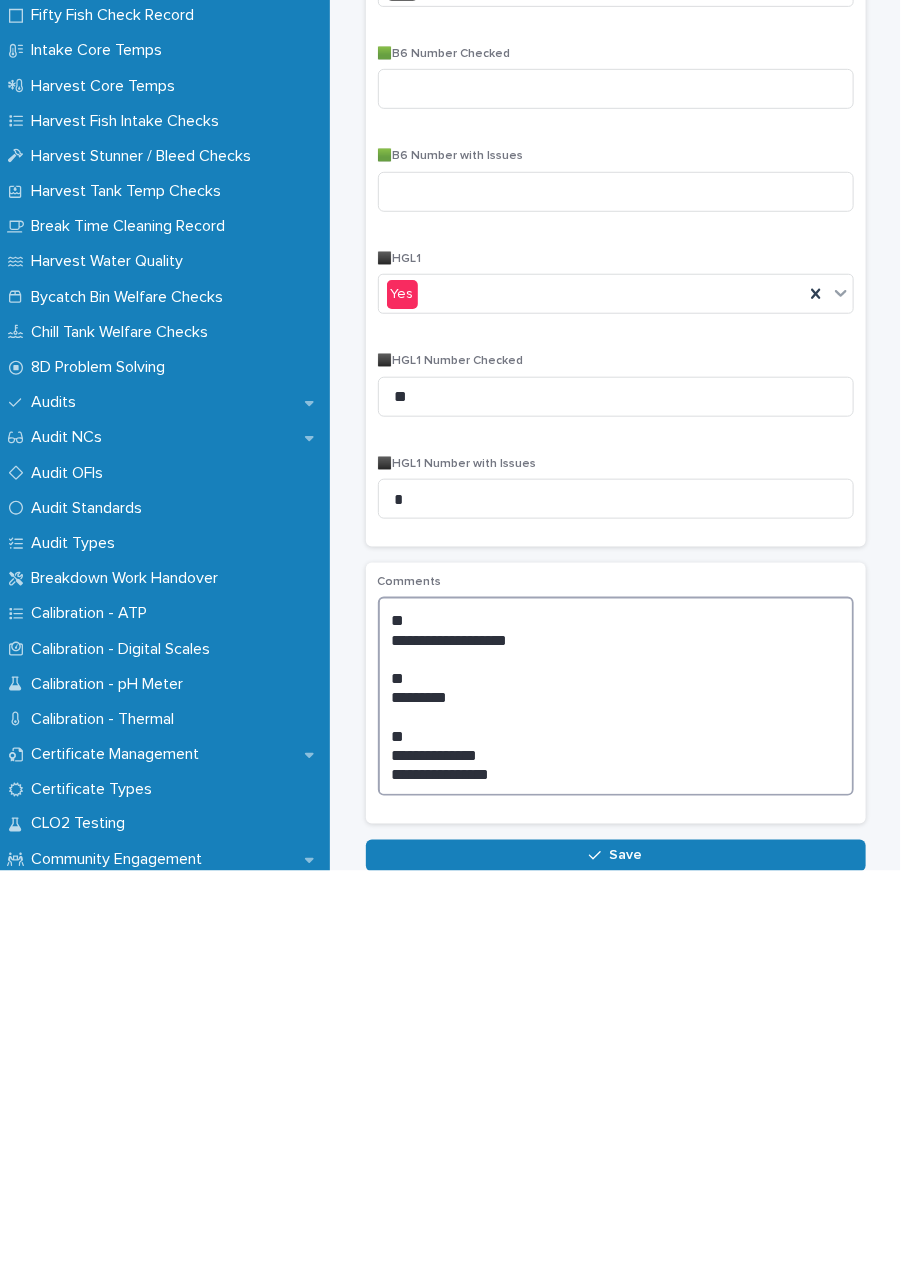 click on "**********" at bounding box center (616, 1100) 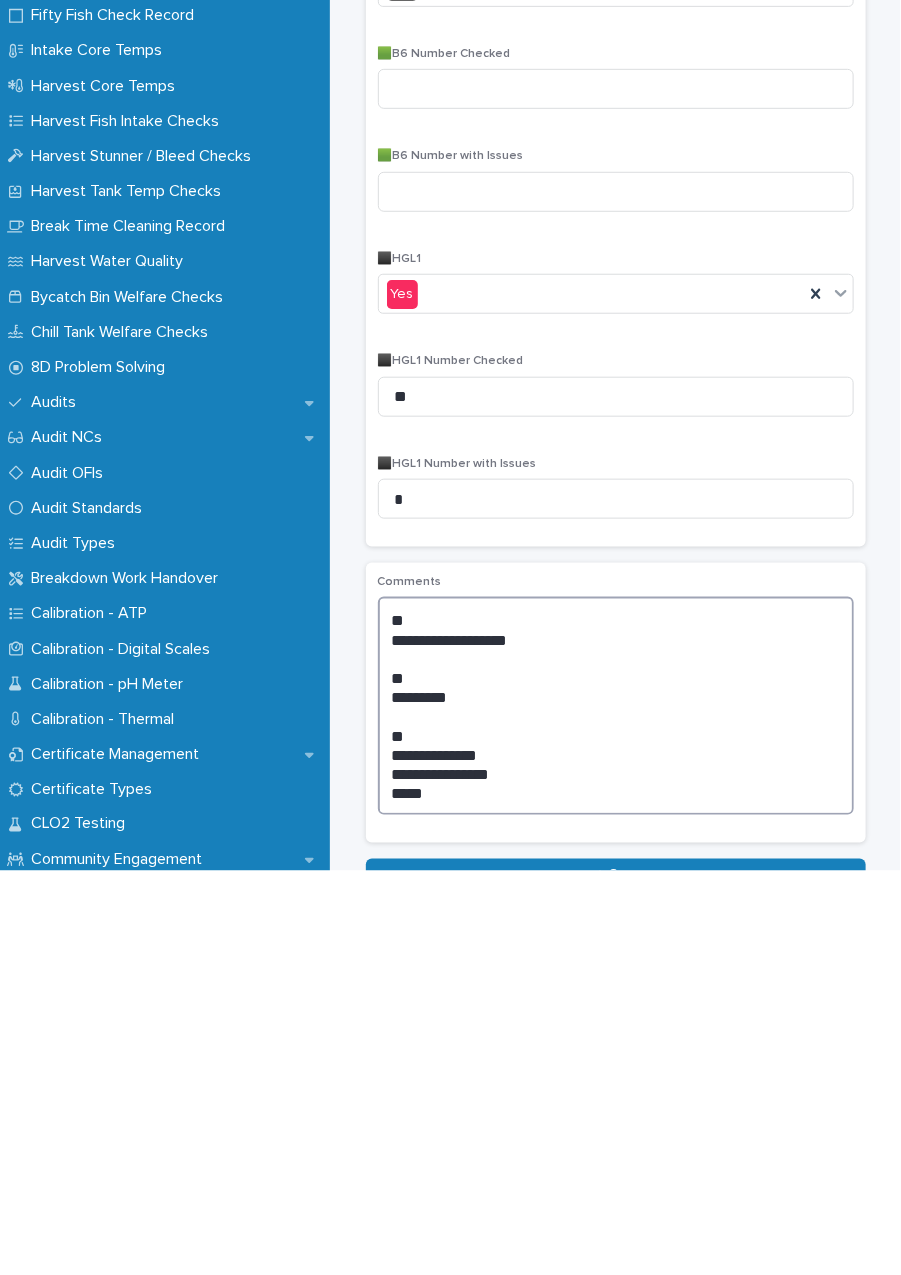 click on "**********" at bounding box center (616, 1109) 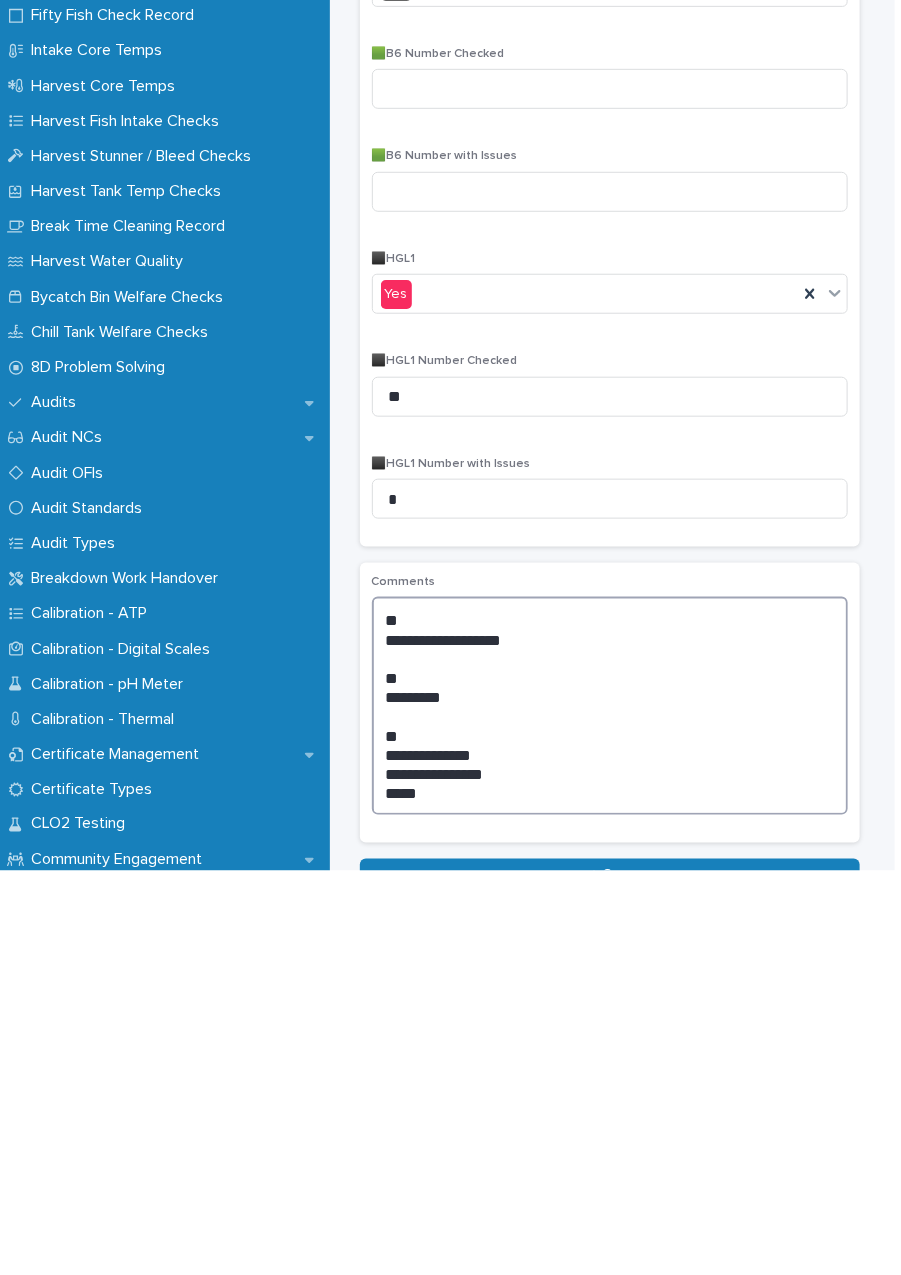 click on "**********" at bounding box center [610, 1109] 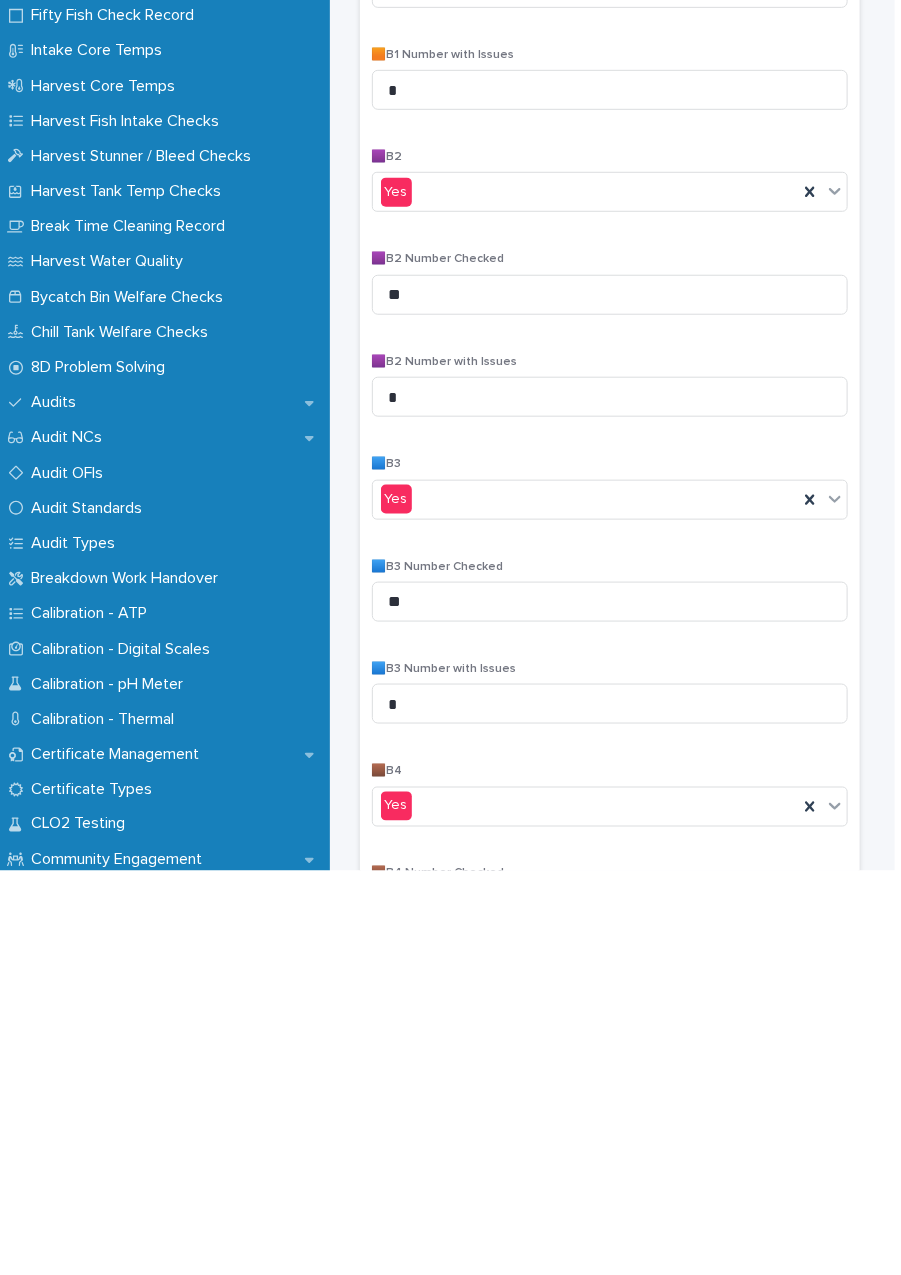 scroll, scrollTop: 176, scrollLeft: 0, axis: vertical 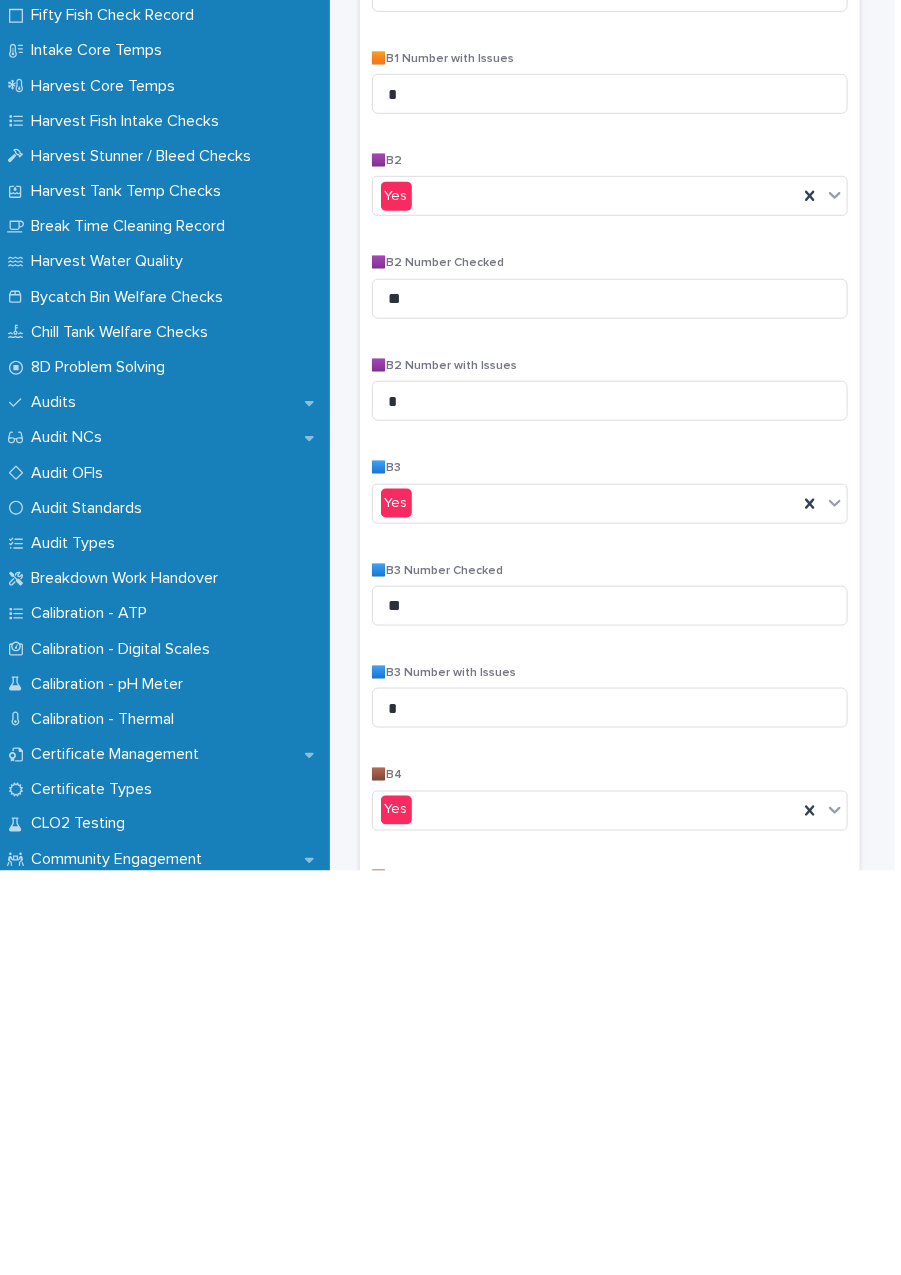 type on "**********" 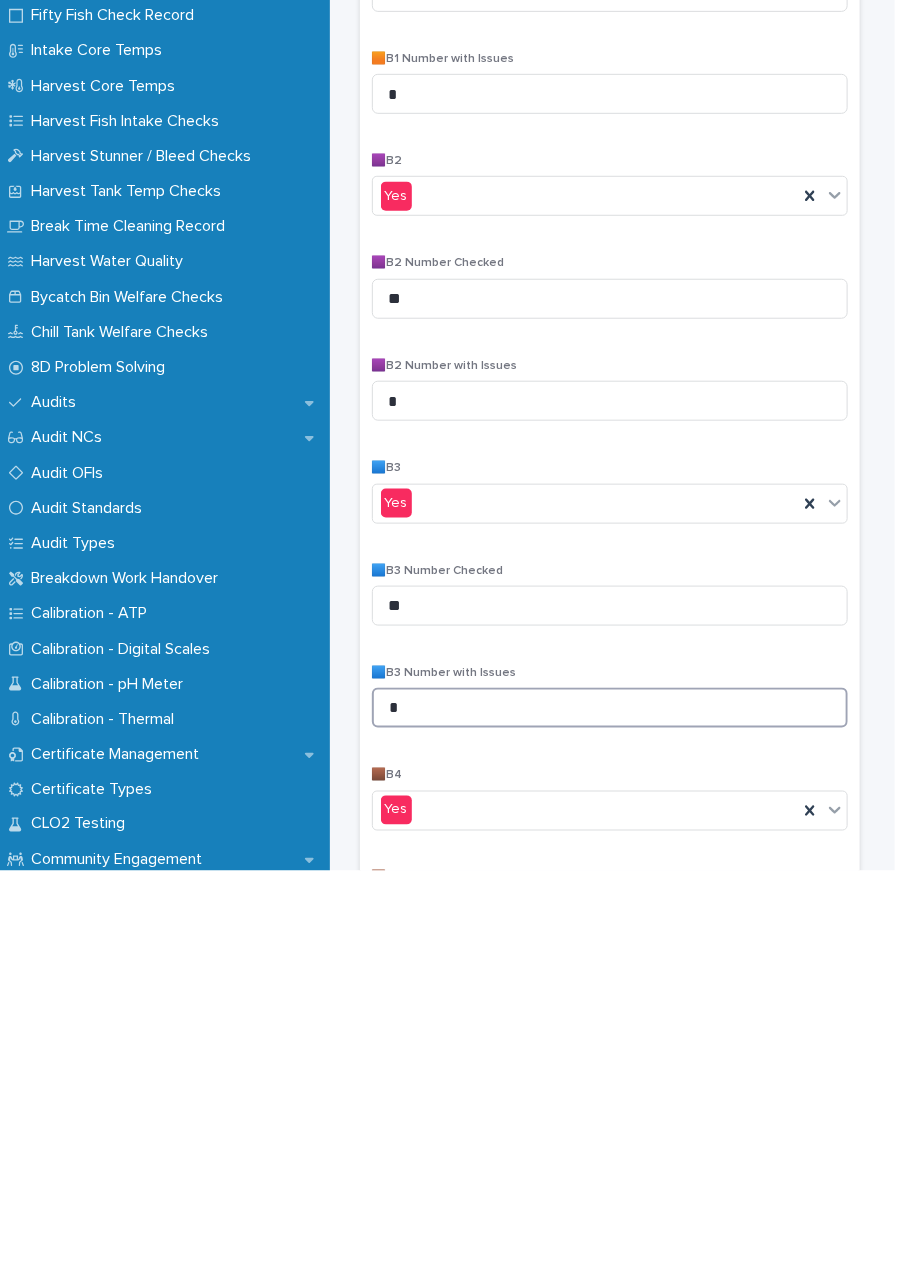 click on "*" at bounding box center [610, 1112] 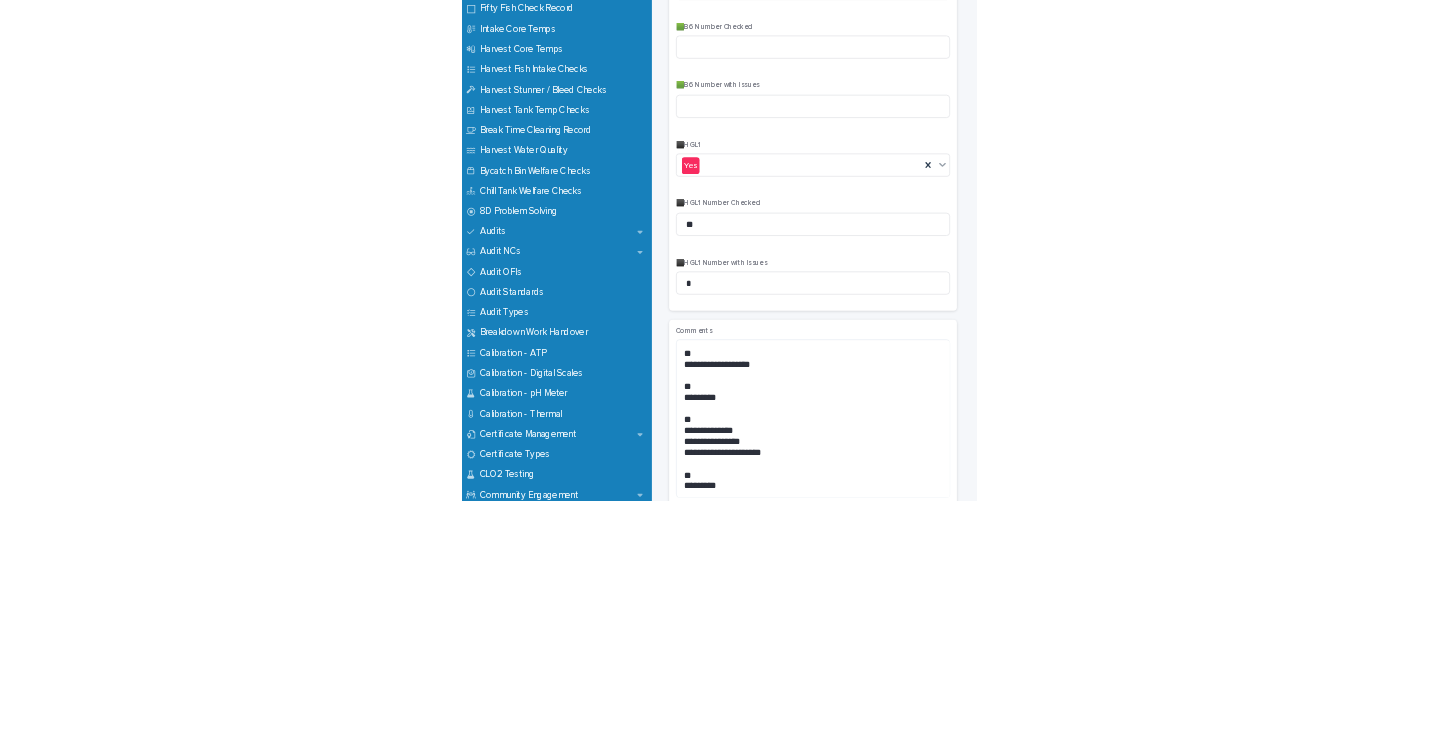 scroll, scrollTop: 1690, scrollLeft: 0, axis: vertical 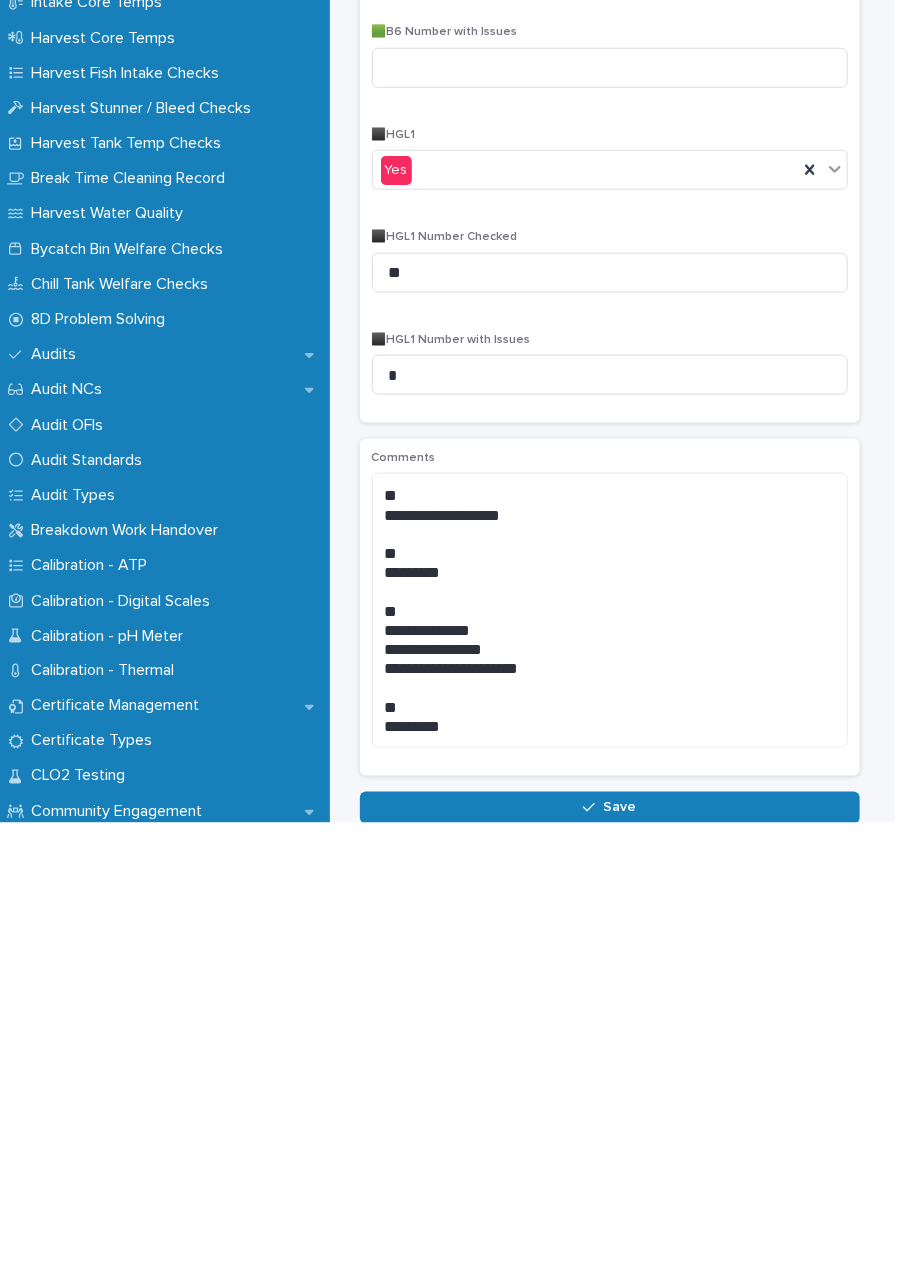 type on "*" 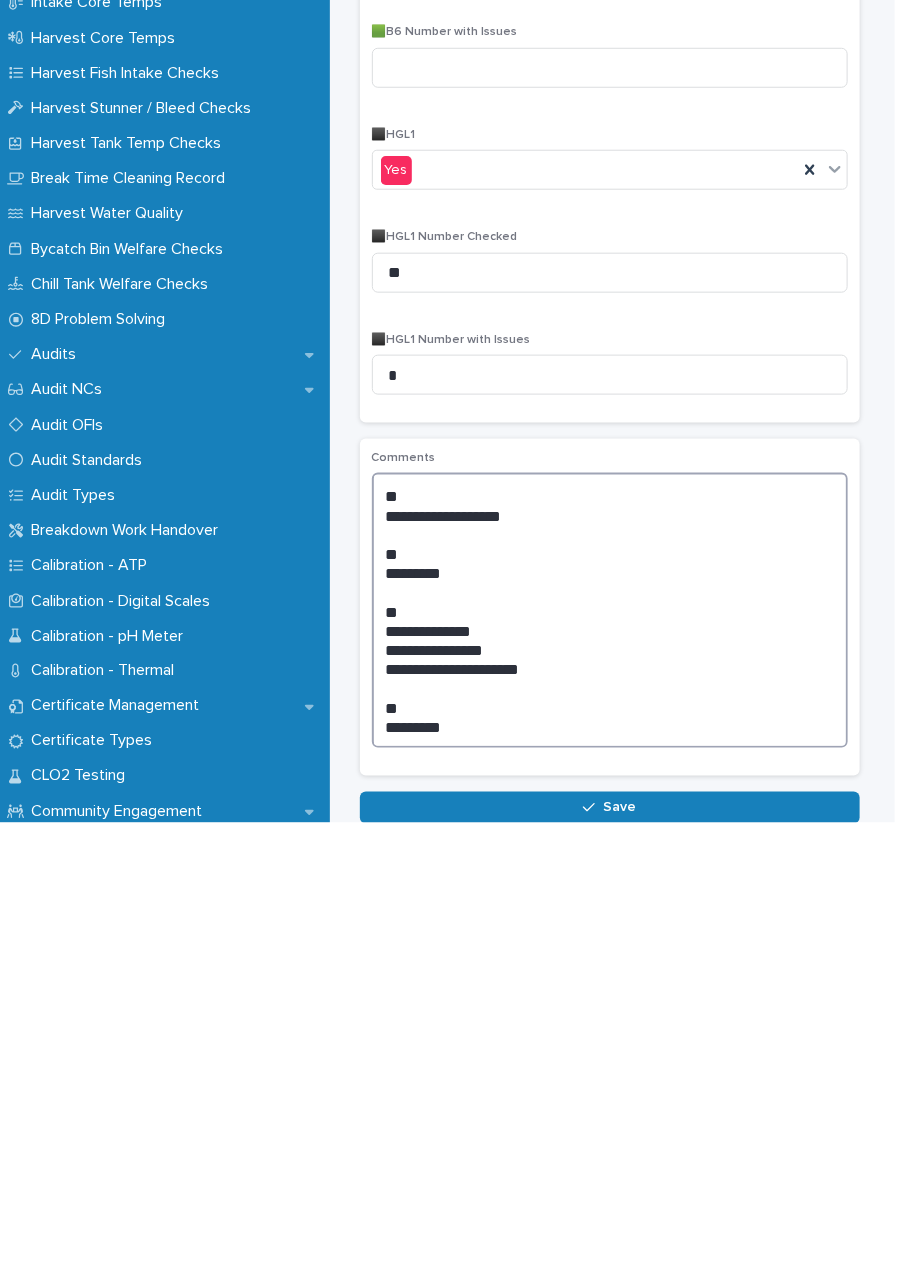 click on "**********" at bounding box center [610, 1062] 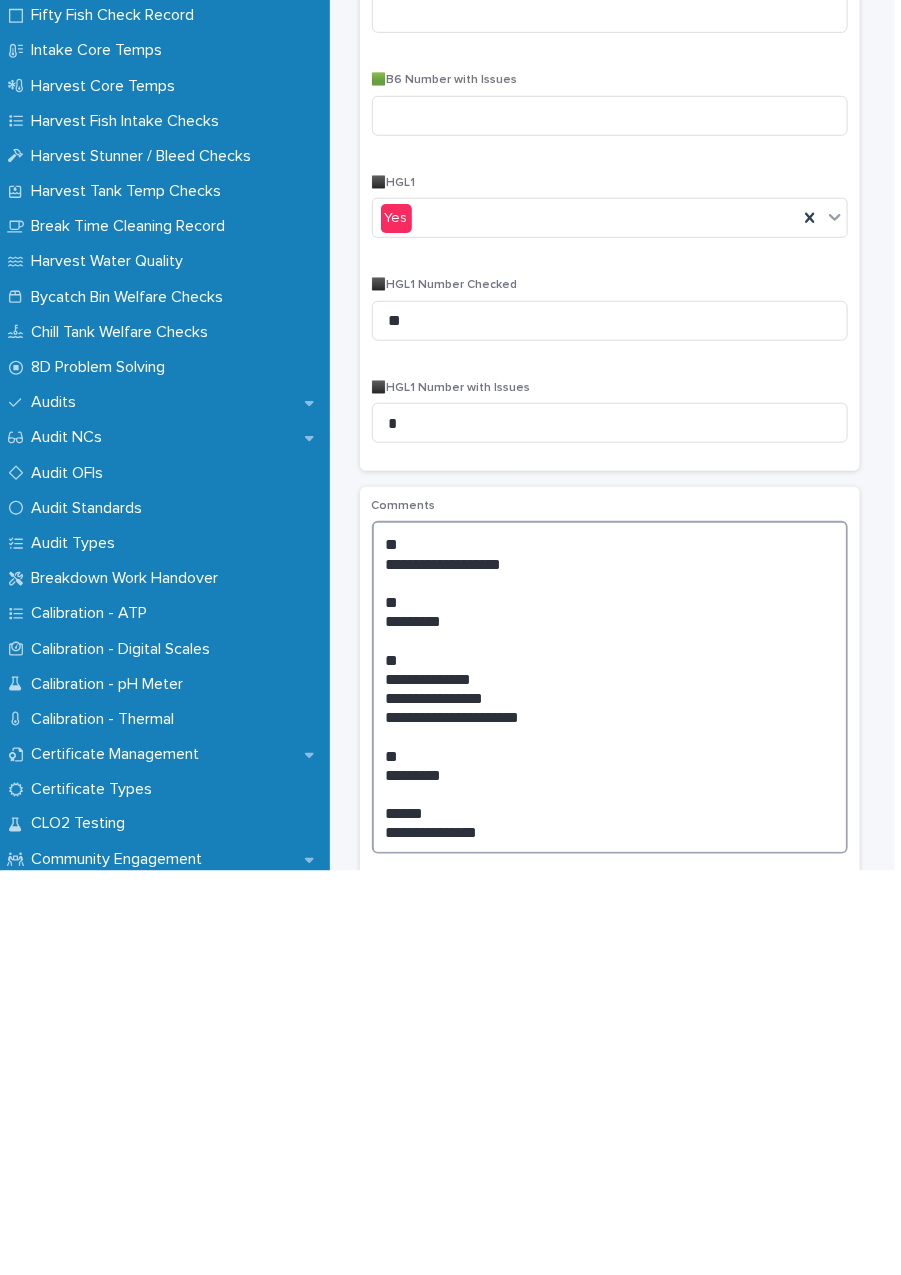 click on "**********" at bounding box center (610, 1091) 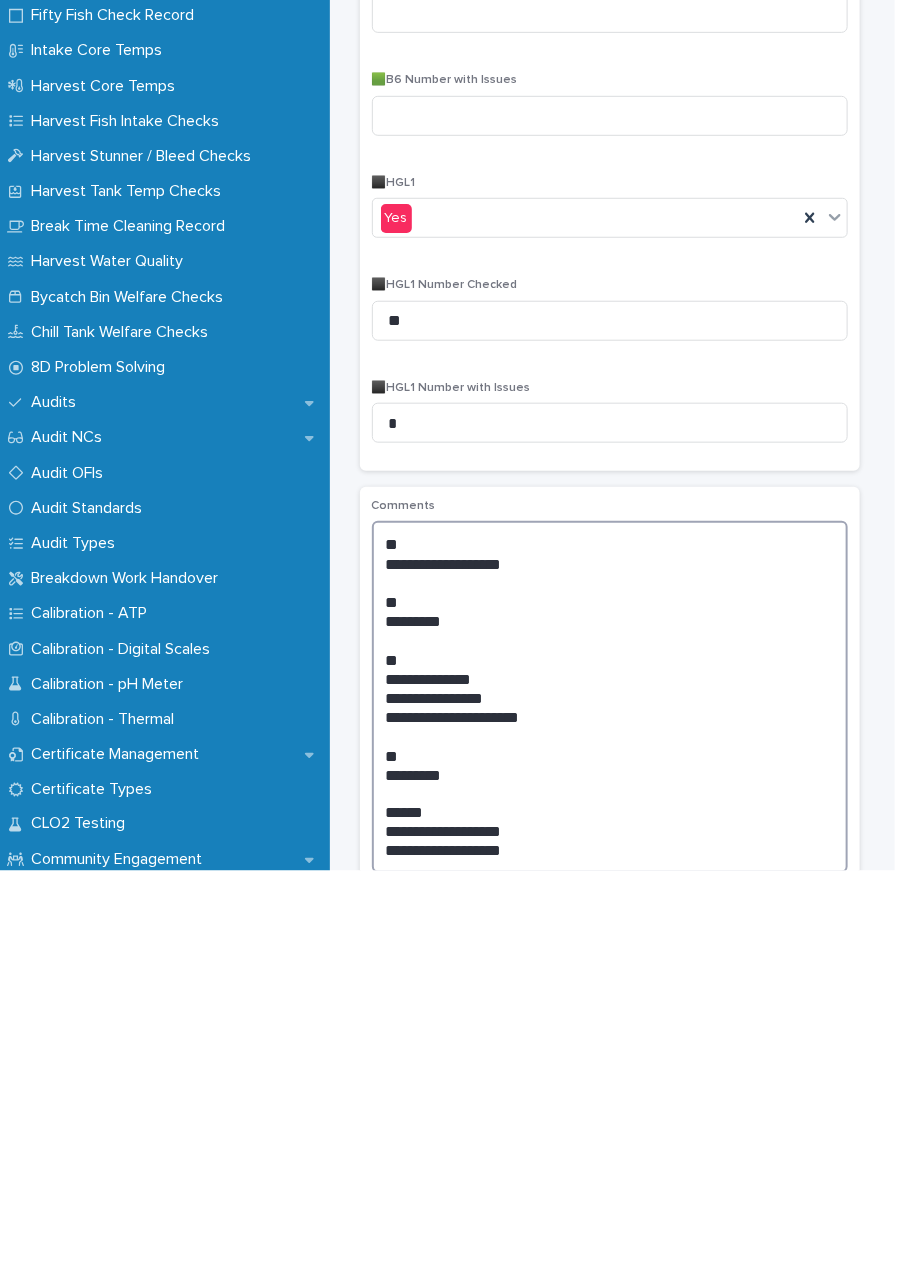 click on "**********" at bounding box center (610, 1101) 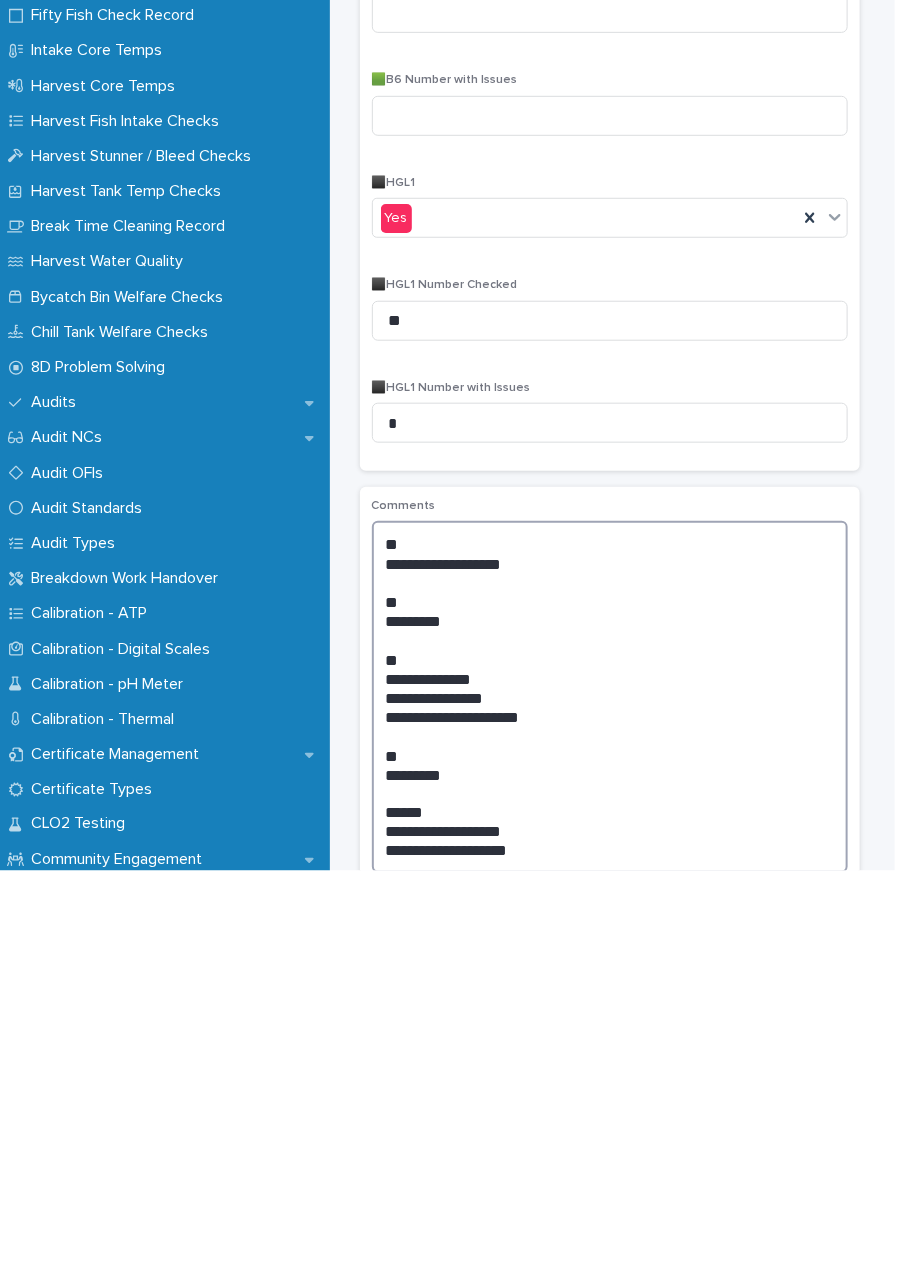 click on "**********" at bounding box center [610, 1101] 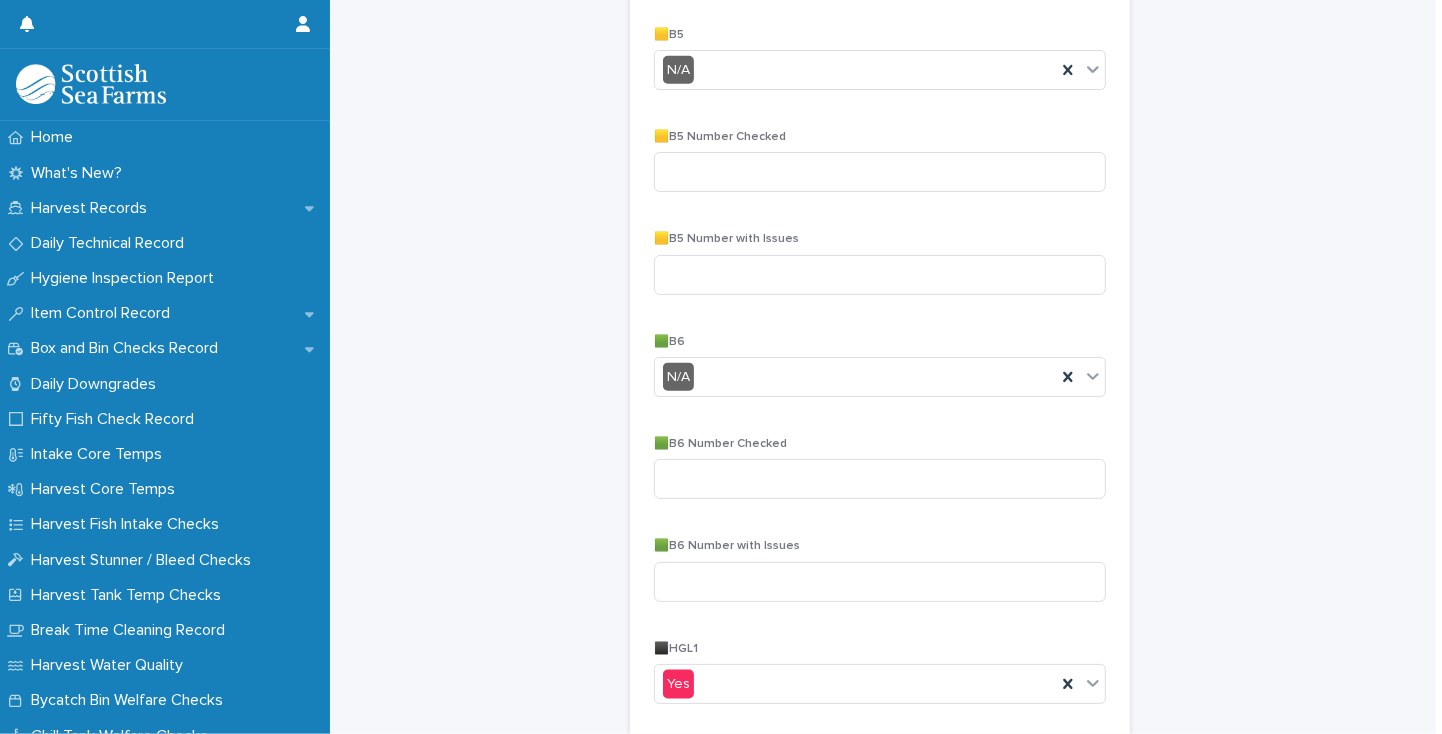 type on "**********" 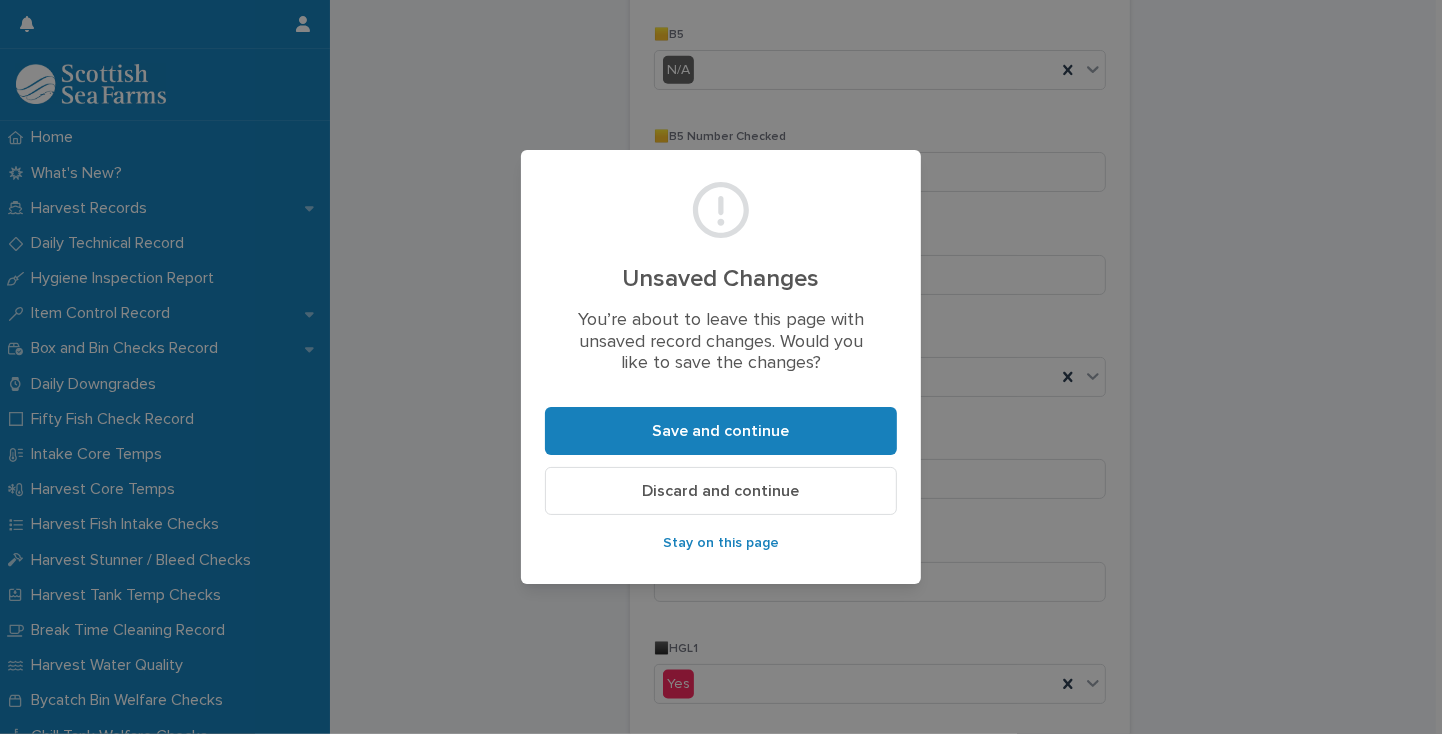 click on "Save and continue" at bounding box center [721, 431] 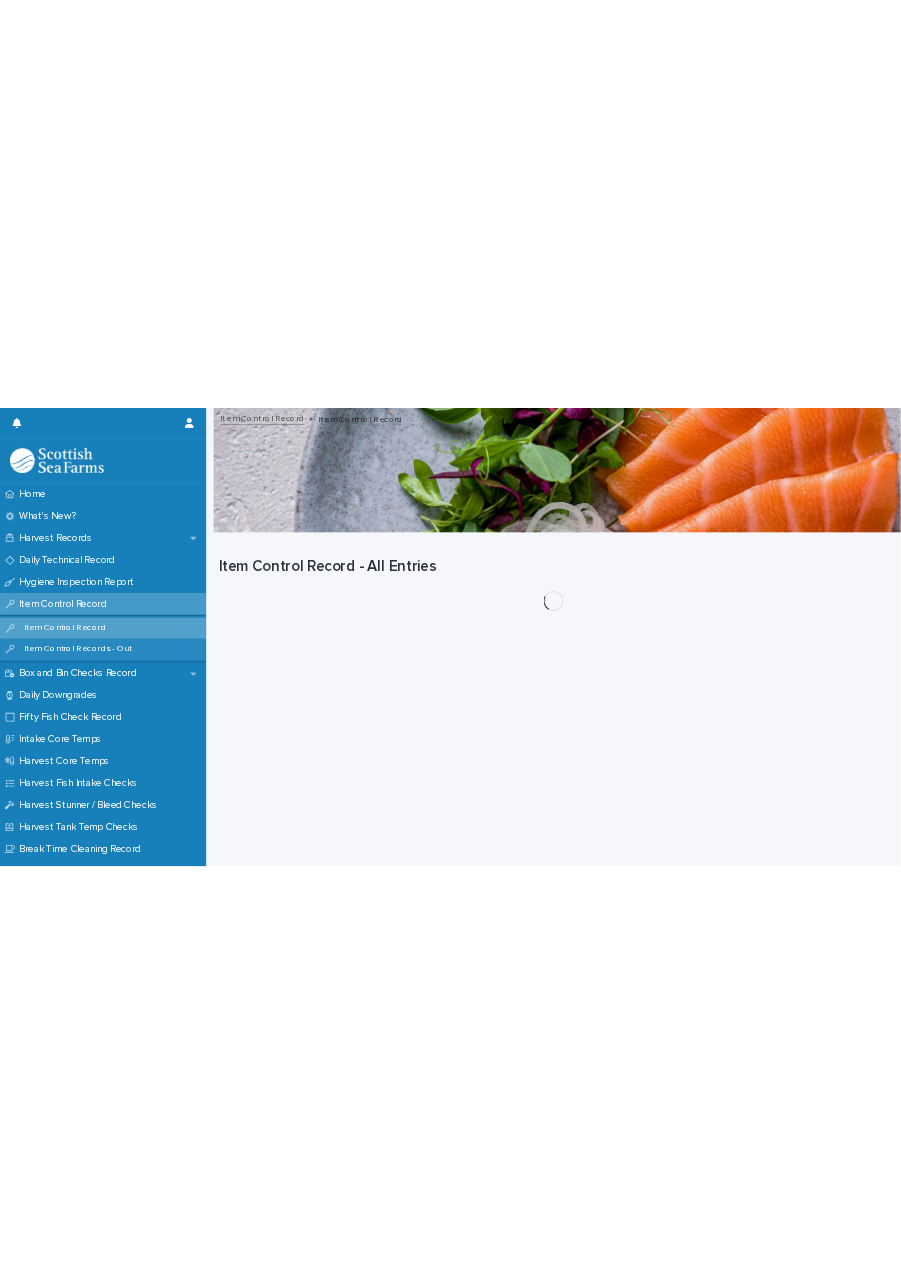 scroll, scrollTop: 0, scrollLeft: 0, axis: both 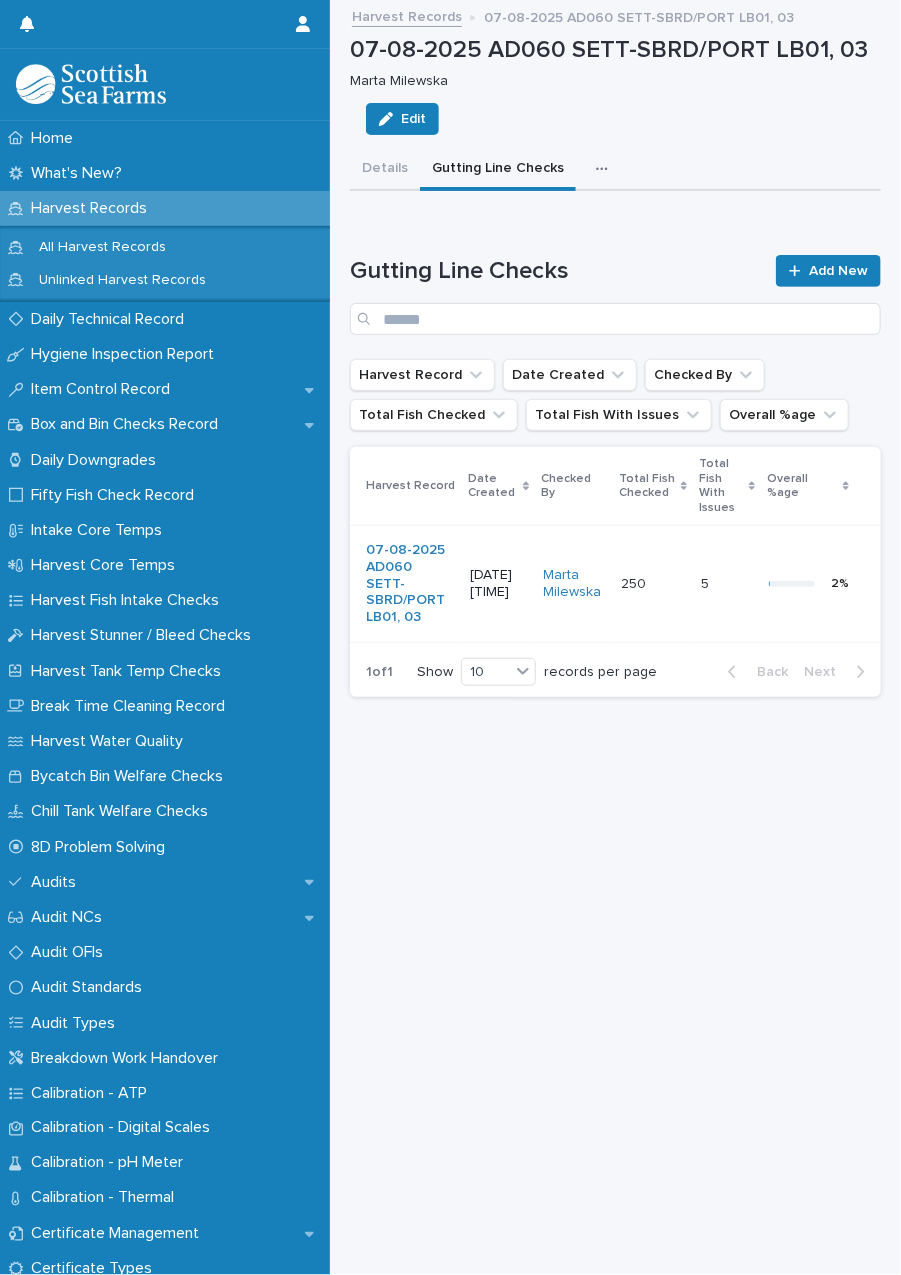 click on "Marta Milewska" at bounding box center (575, 584) 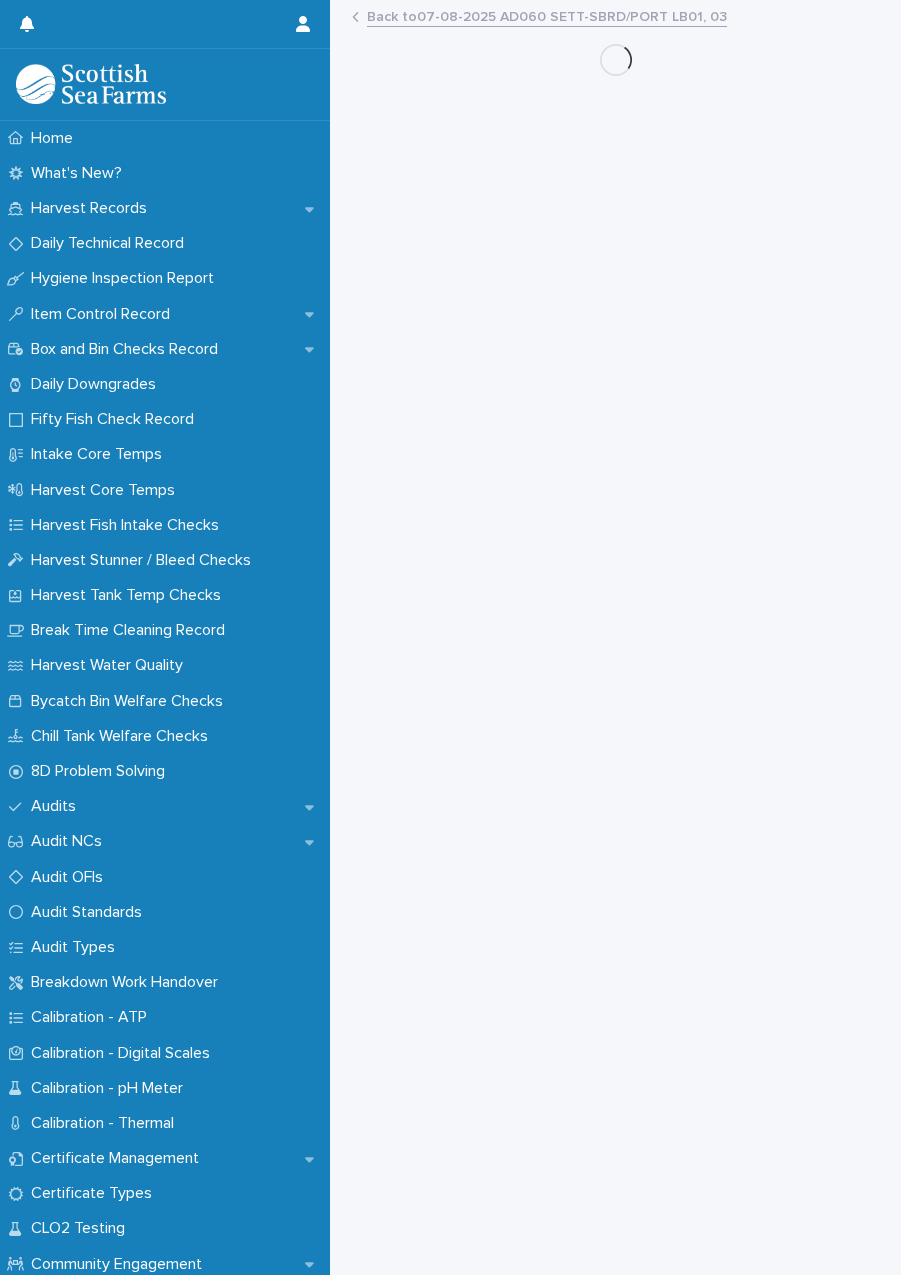 scroll, scrollTop: 0, scrollLeft: 0, axis: both 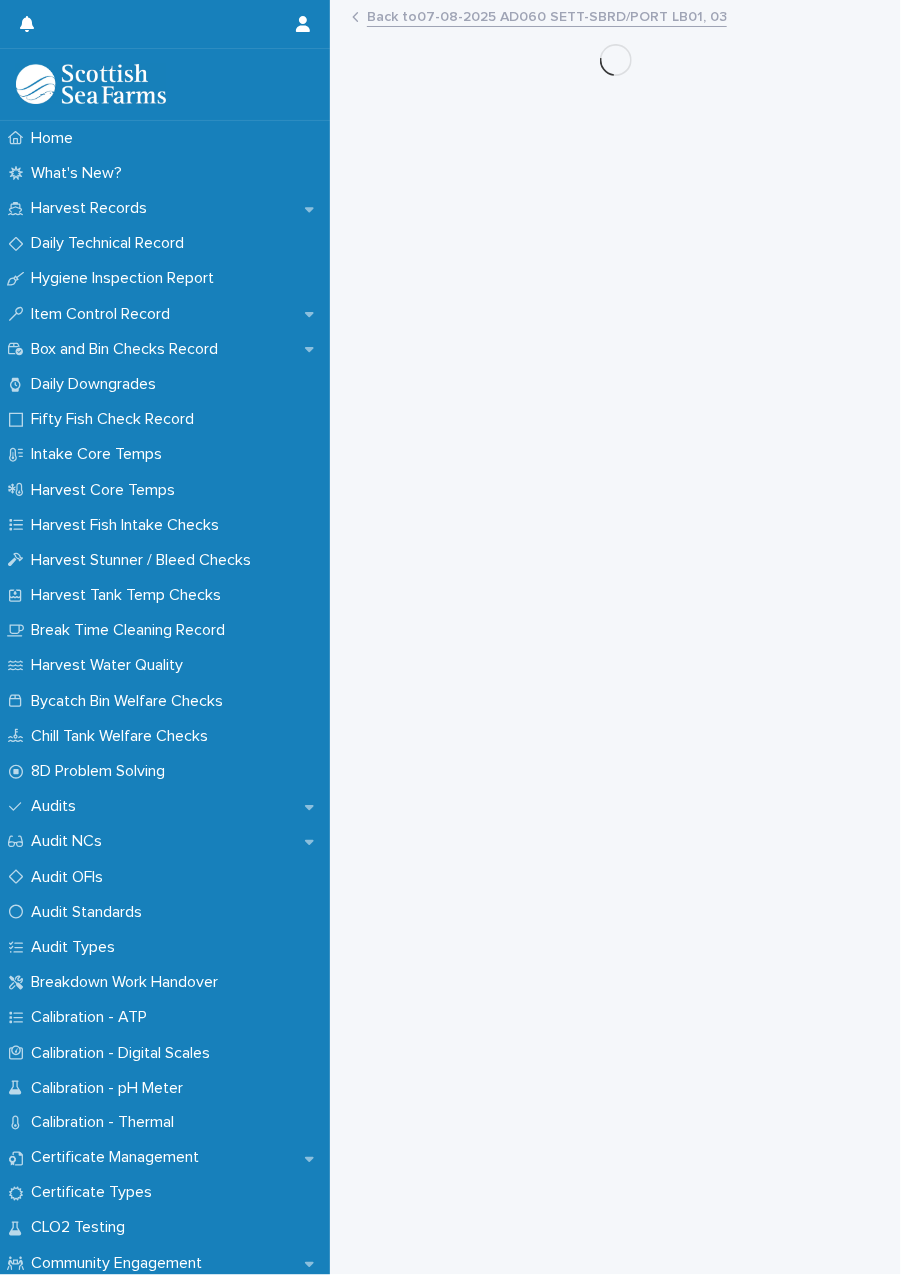 click on "Back to  07-08-2025 AD060 SETT-SBRD/PORT LB01, 03" at bounding box center (547, 15) 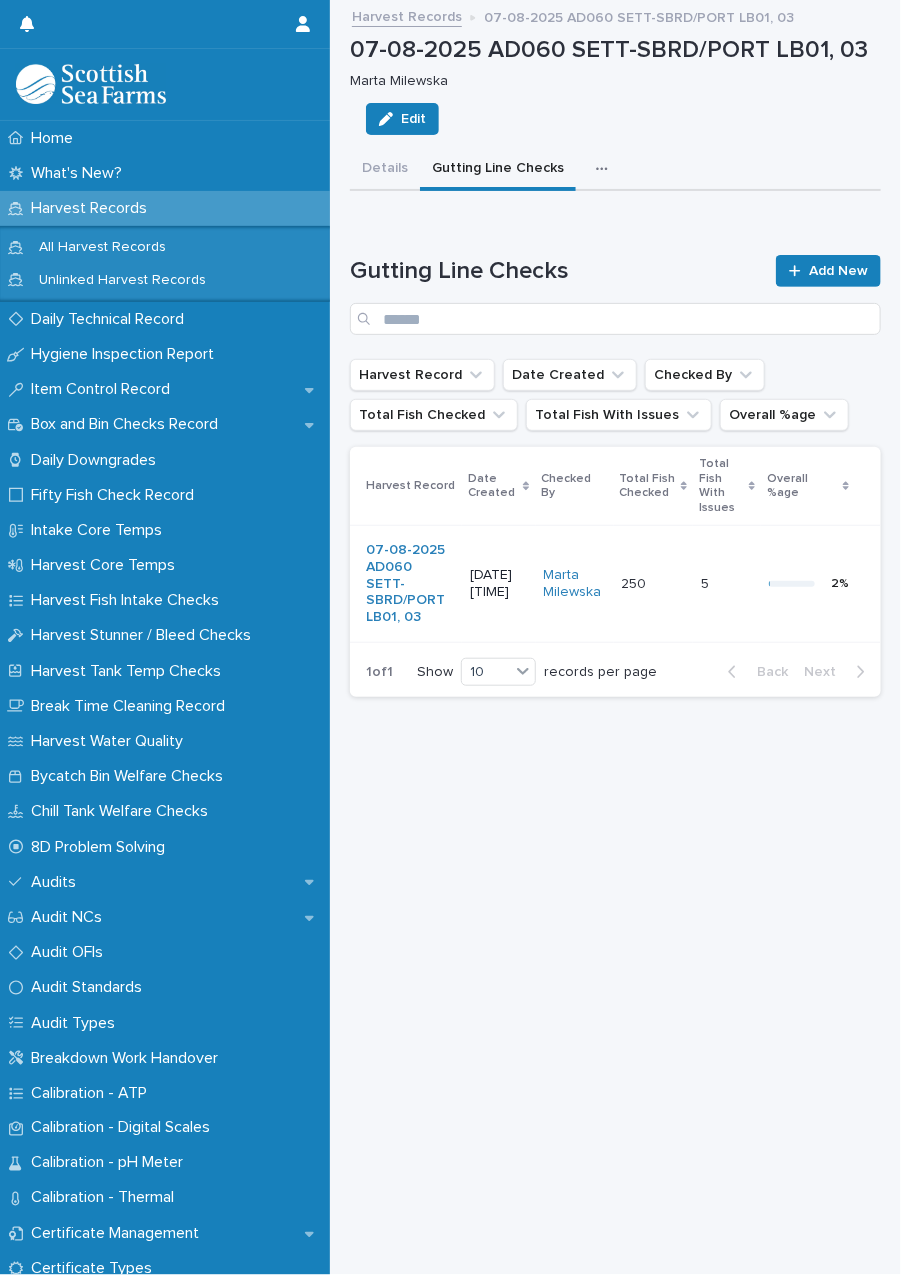 click on "250 250" at bounding box center [653, 584] 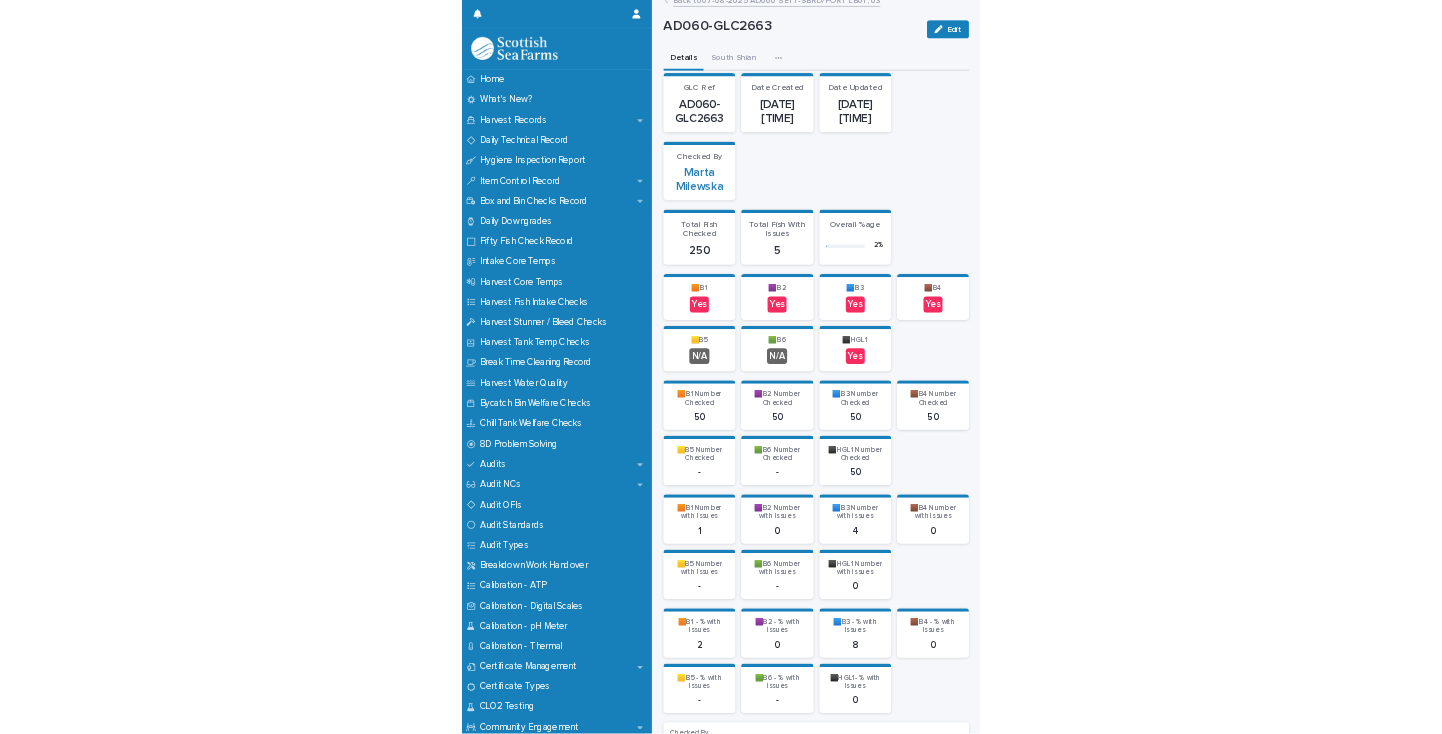 scroll, scrollTop: 15, scrollLeft: 0, axis: vertical 